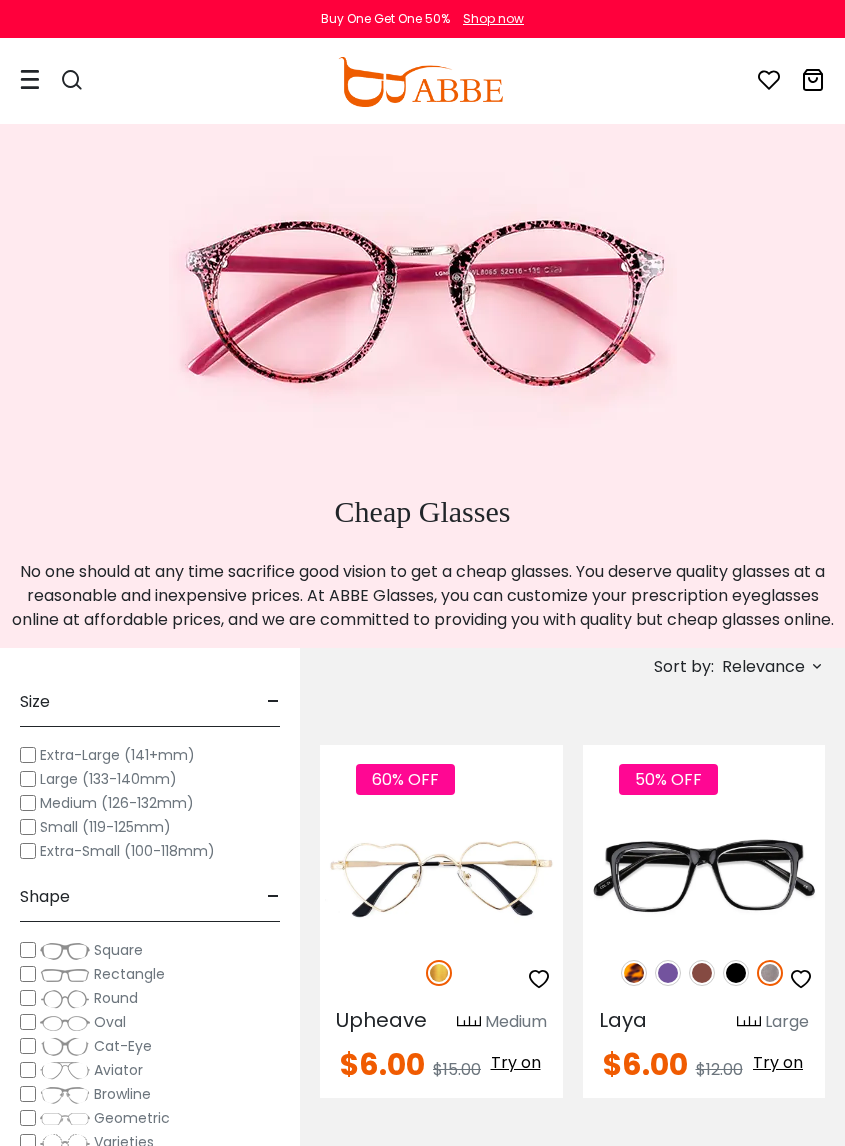 scroll, scrollTop: 2, scrollLeft: 0, axis: vertical 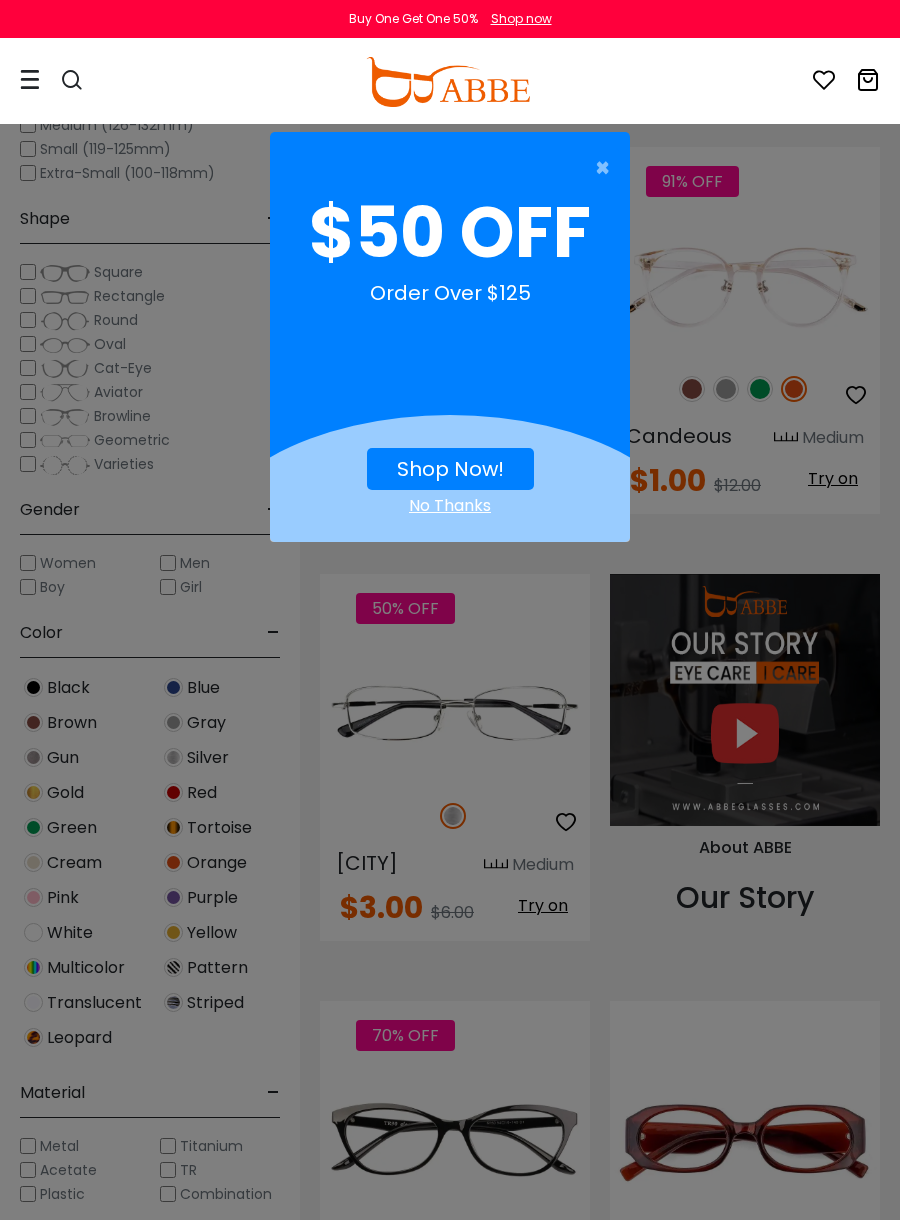 click on "×" at bounding box center [607, 168] 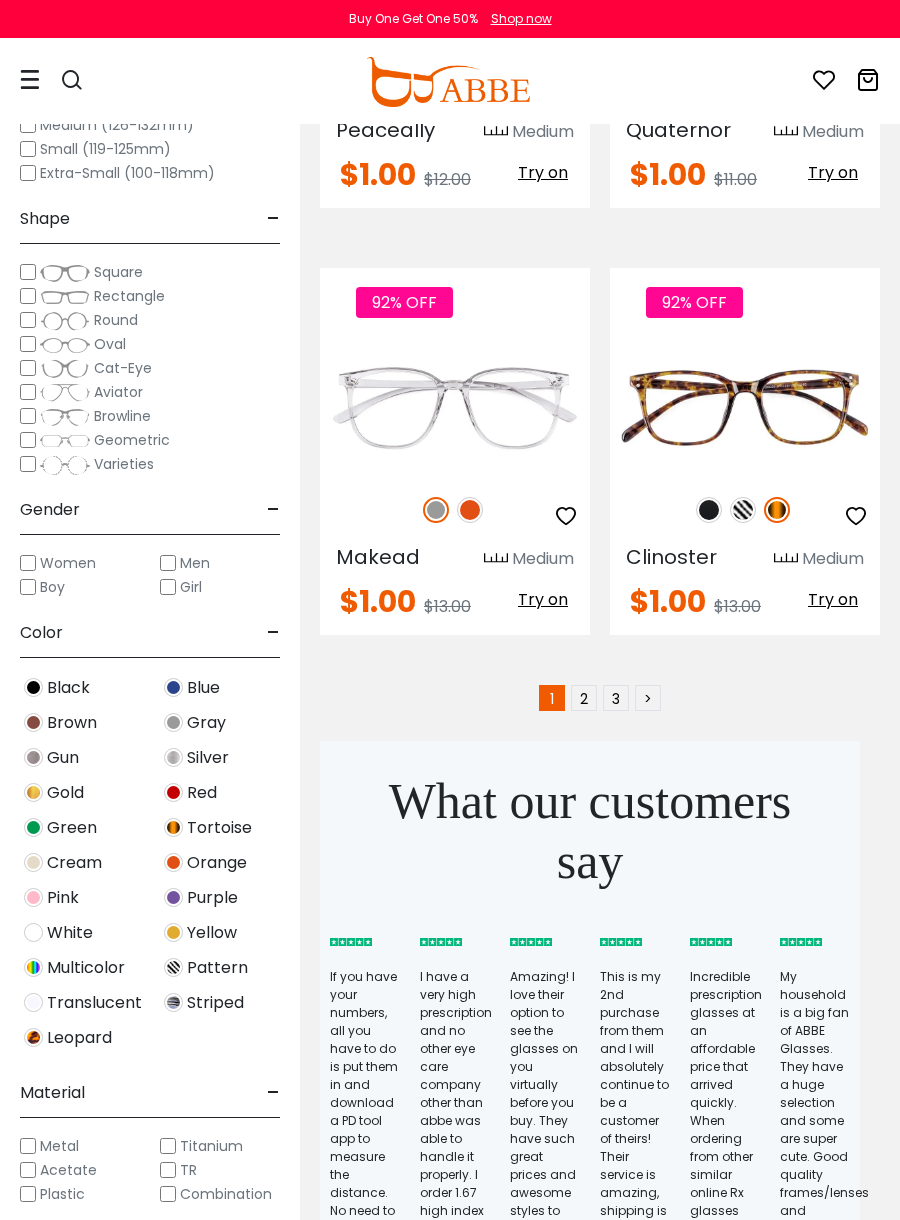 scroll, scrollTop: 13166, scrollLeft: 0, axis: vertical 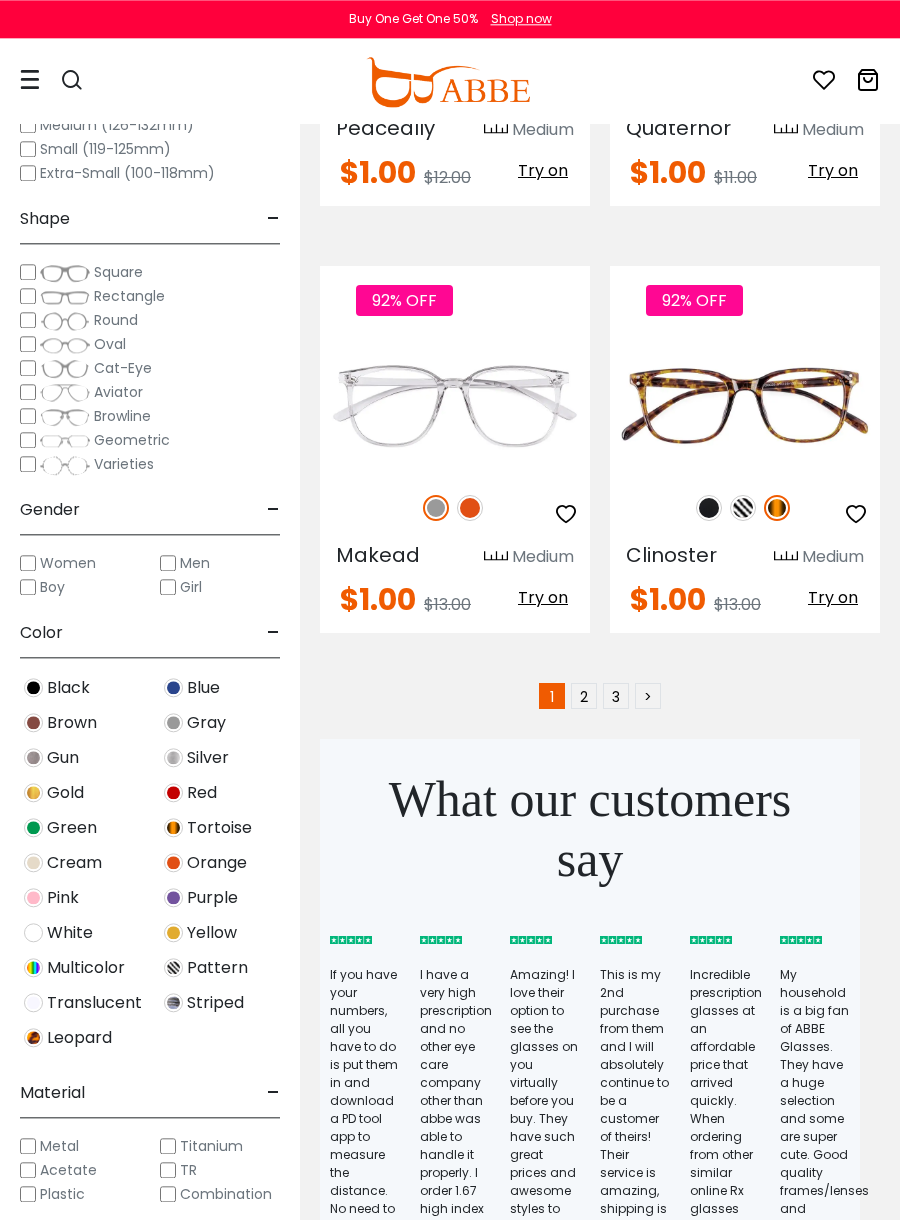 click on "2" at bounding box center [584, 696] 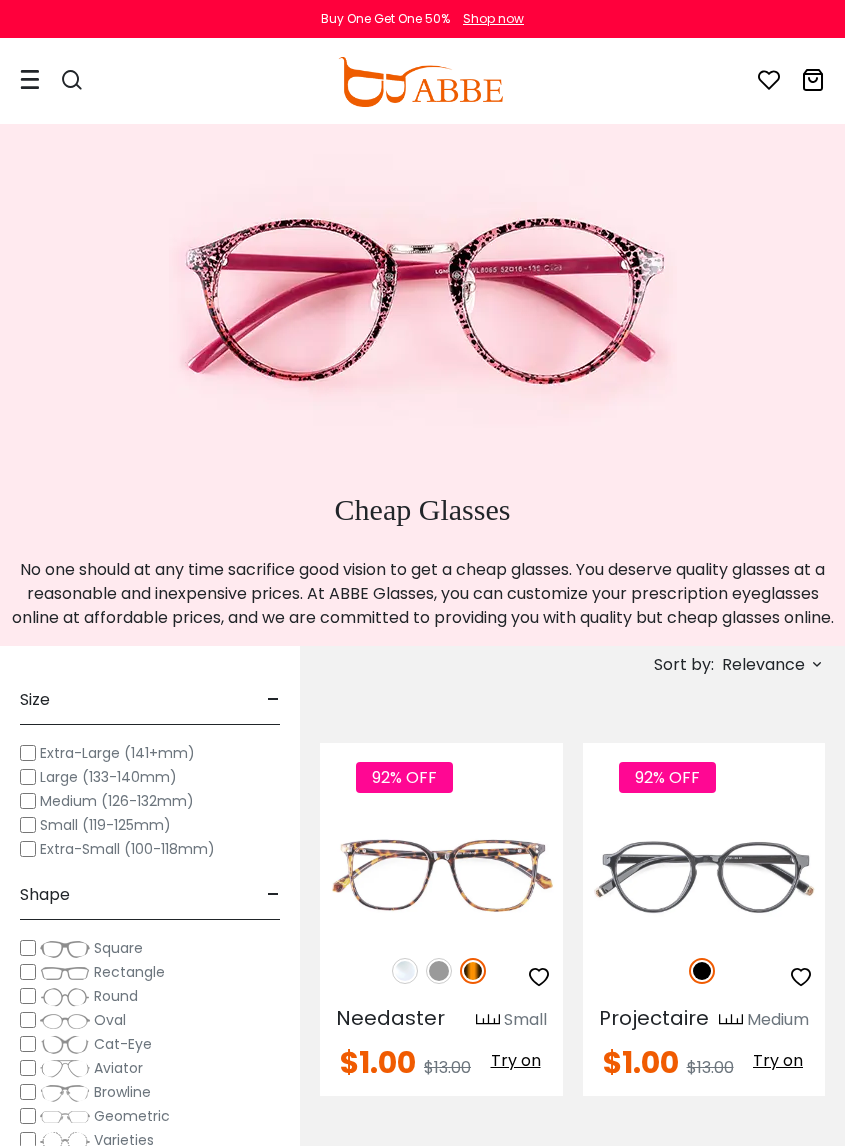 scroll, scrollTop: 0, scrollLeft: 0, axis: both 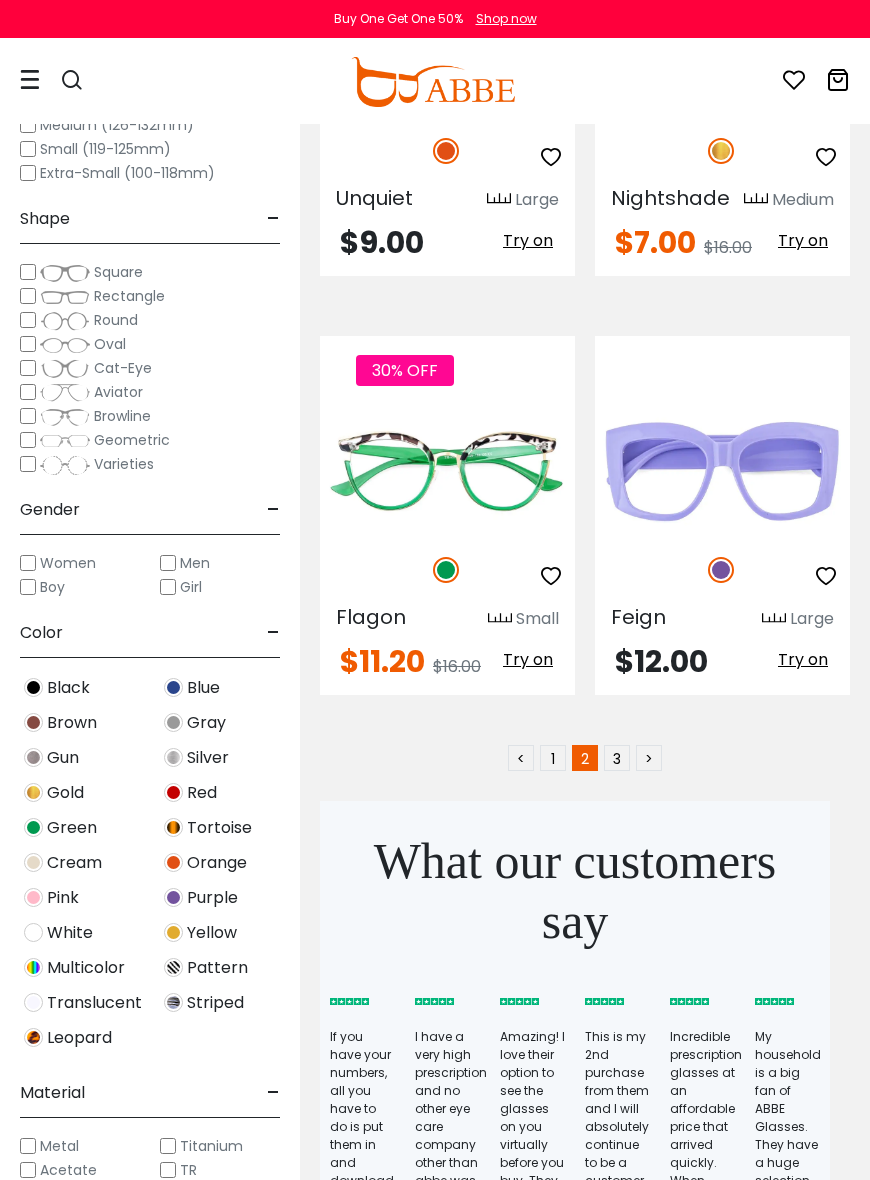 click on "3" at bounding box center [617, 758] 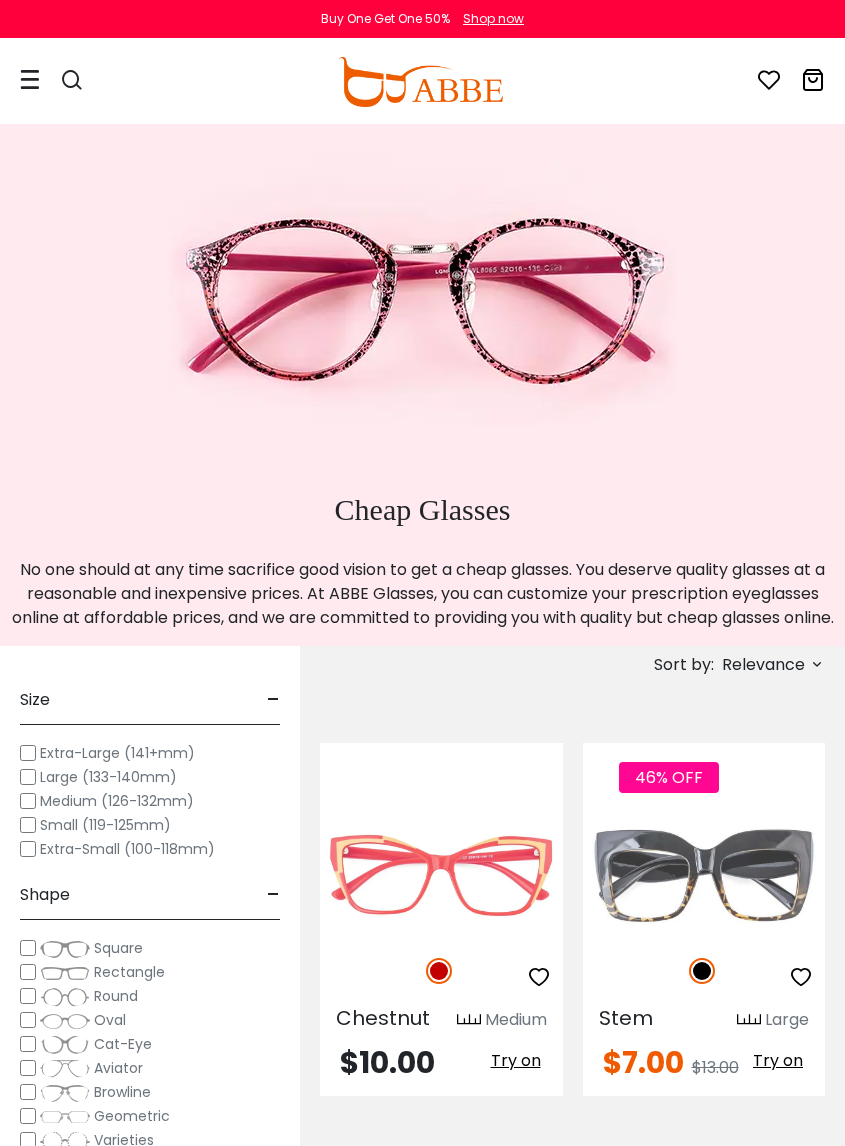 scroll, scrollTop: 0, scrollLeft: 0, axis: both 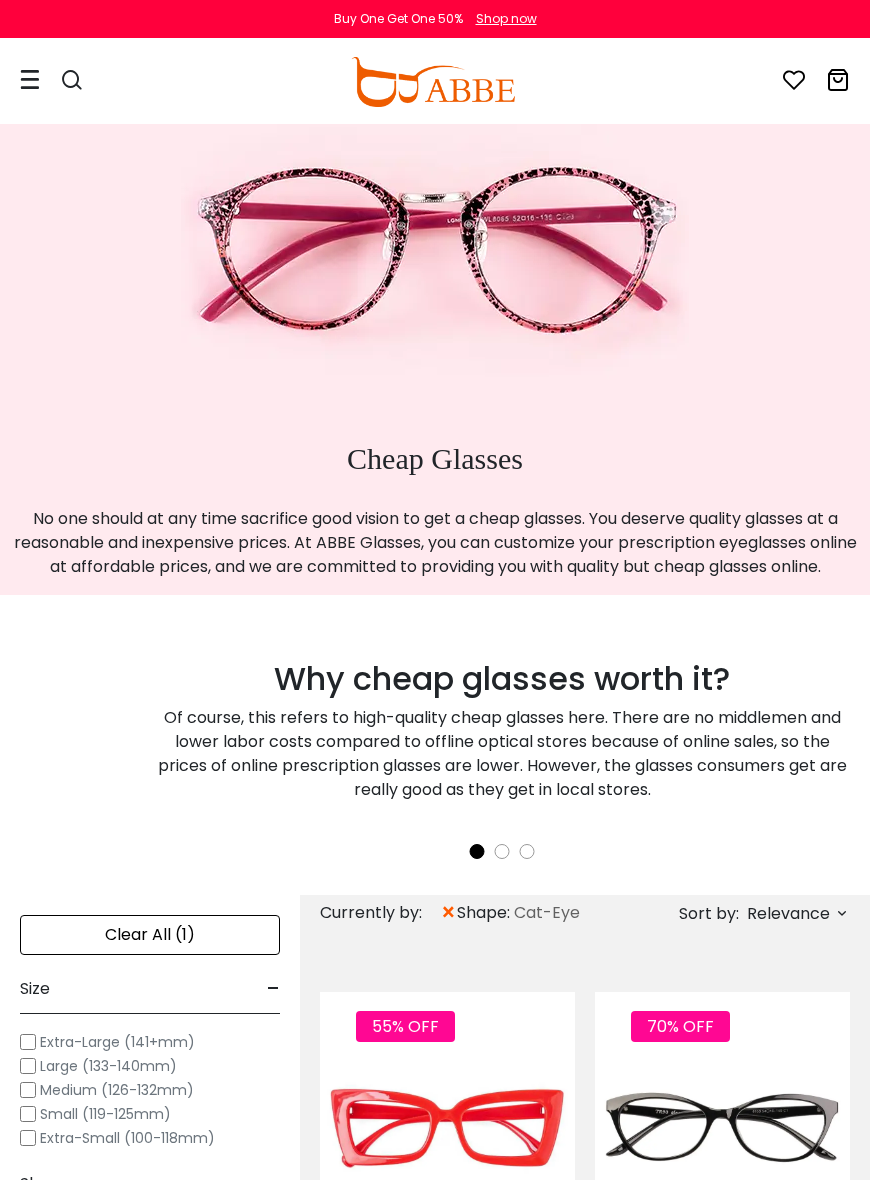 click on "shape:" at bounding box center (485, 913) 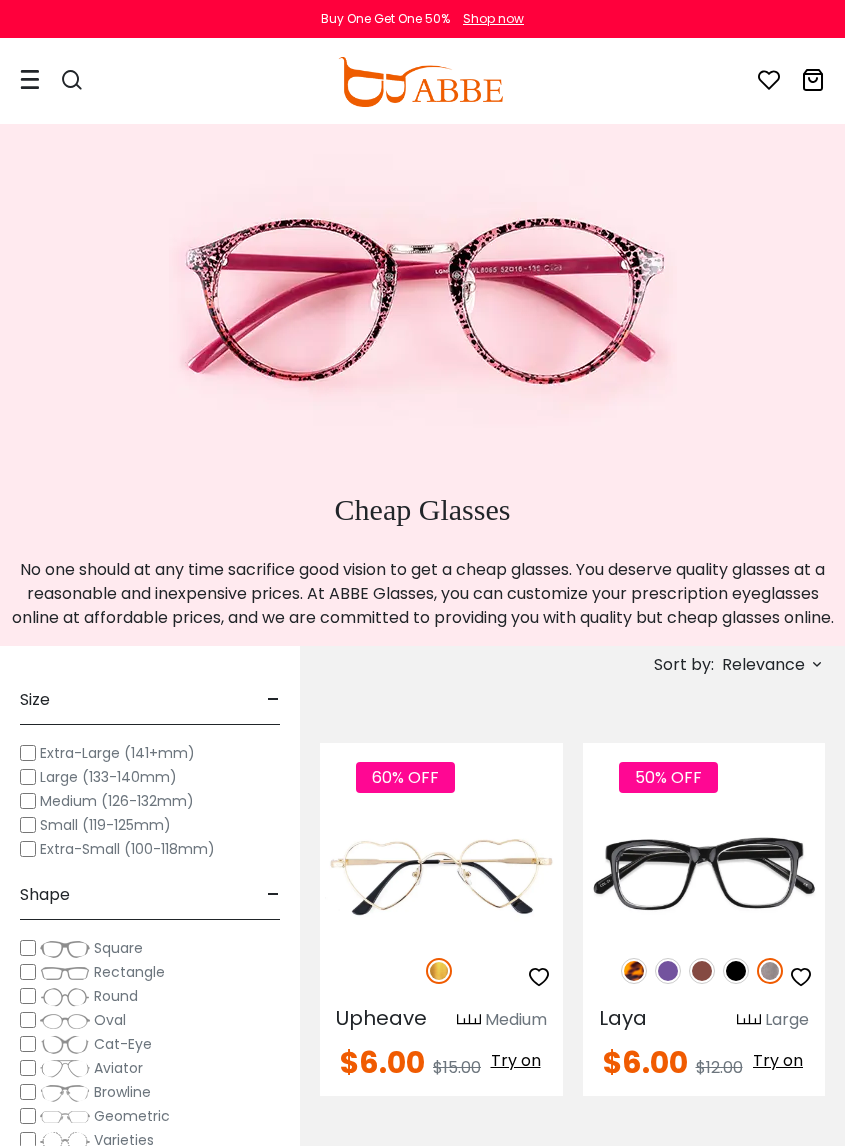 scroll, scrollTop: 4, scrollLeft: 0, axis: vertical 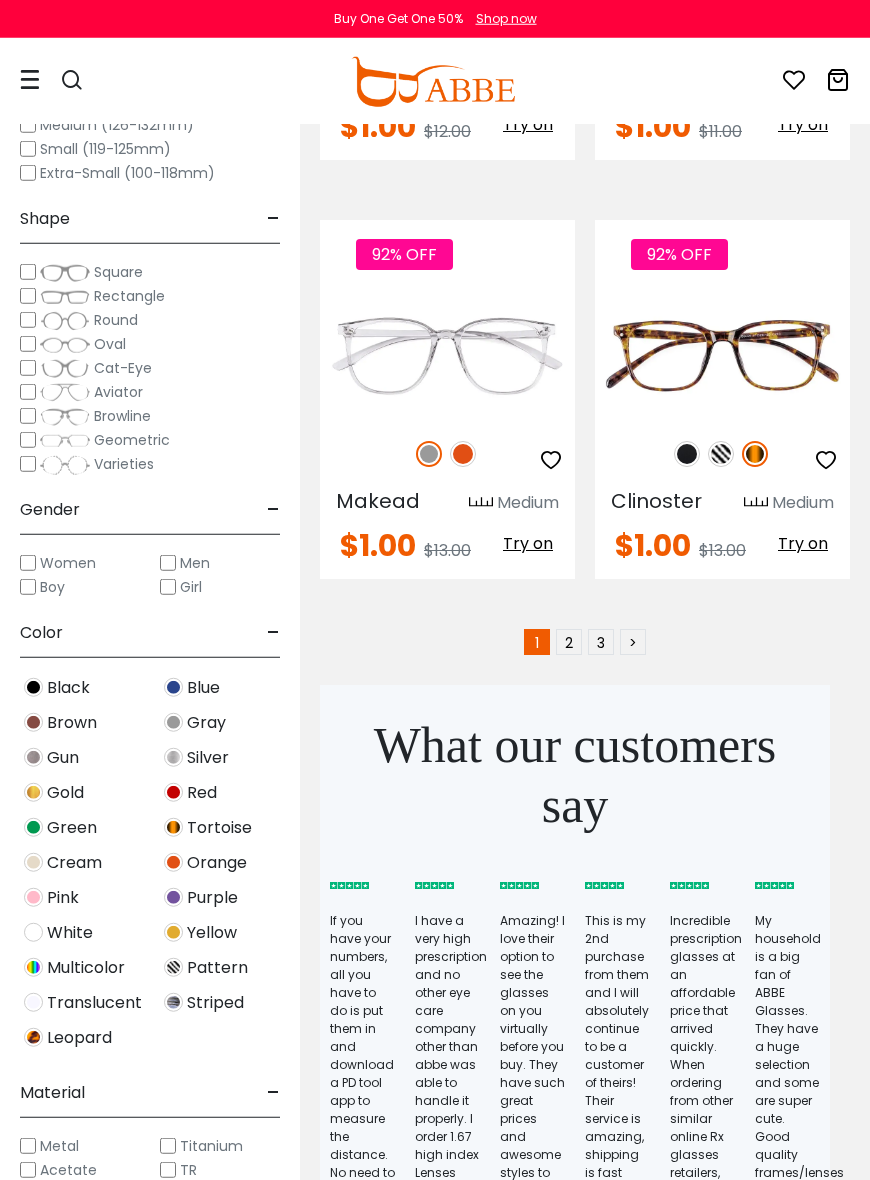 click on "2" at bounding box center (569, 642) 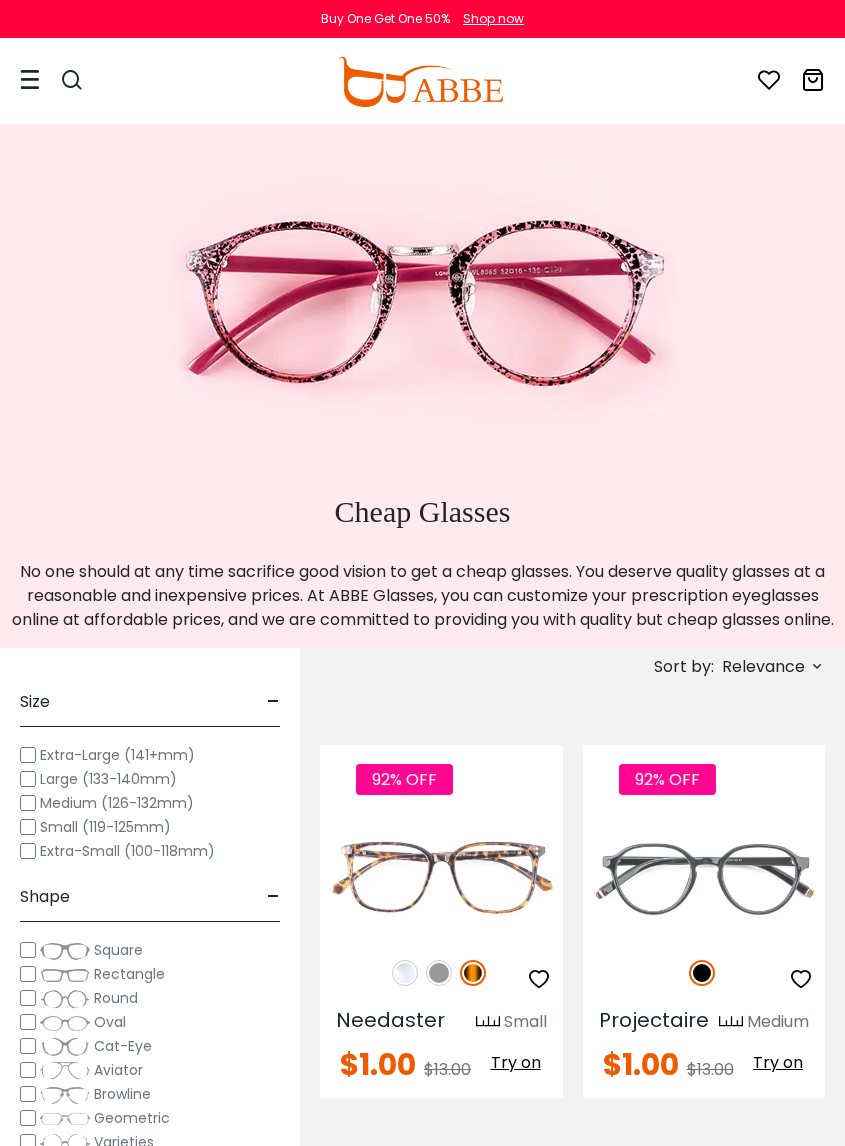 scroll, scrollTop: 2, scrollLeft: 0, axis: vertical 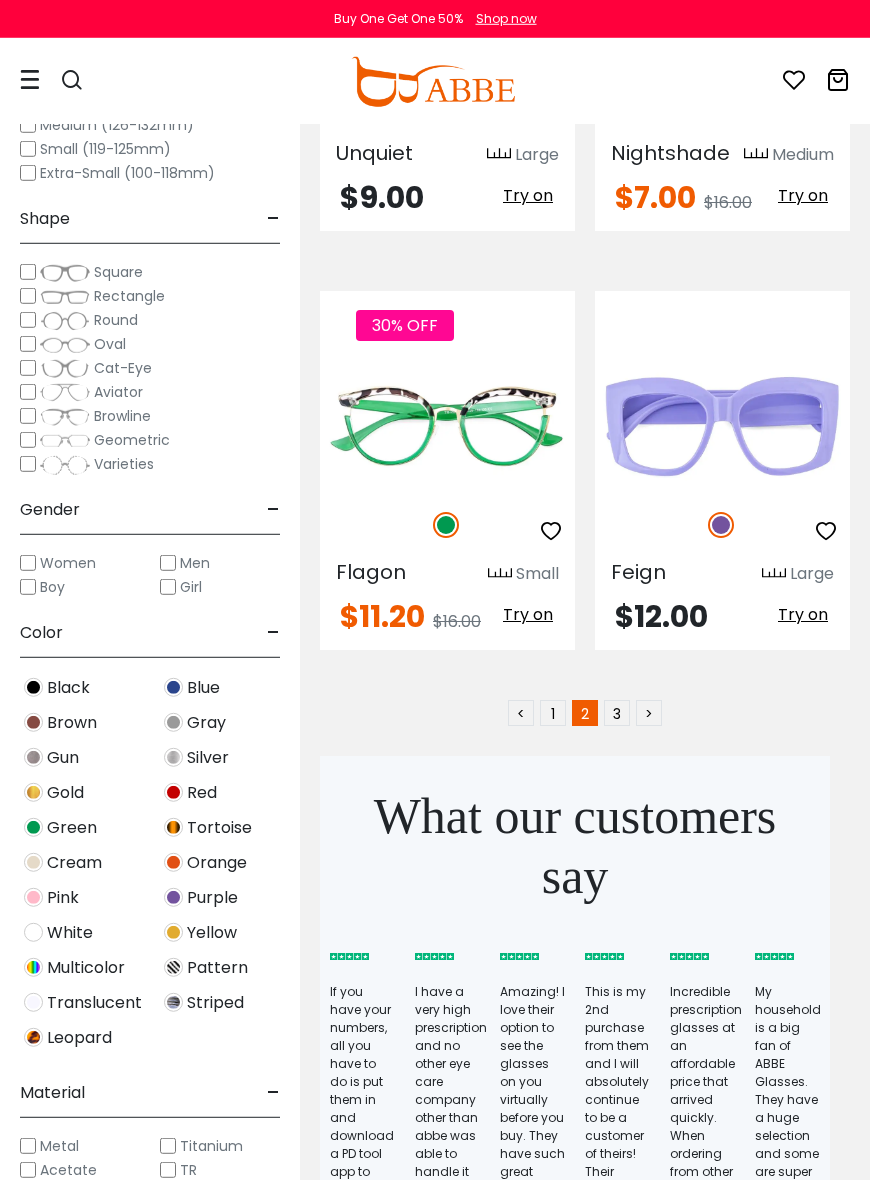 click on "3" at bounding box center (617, 713) 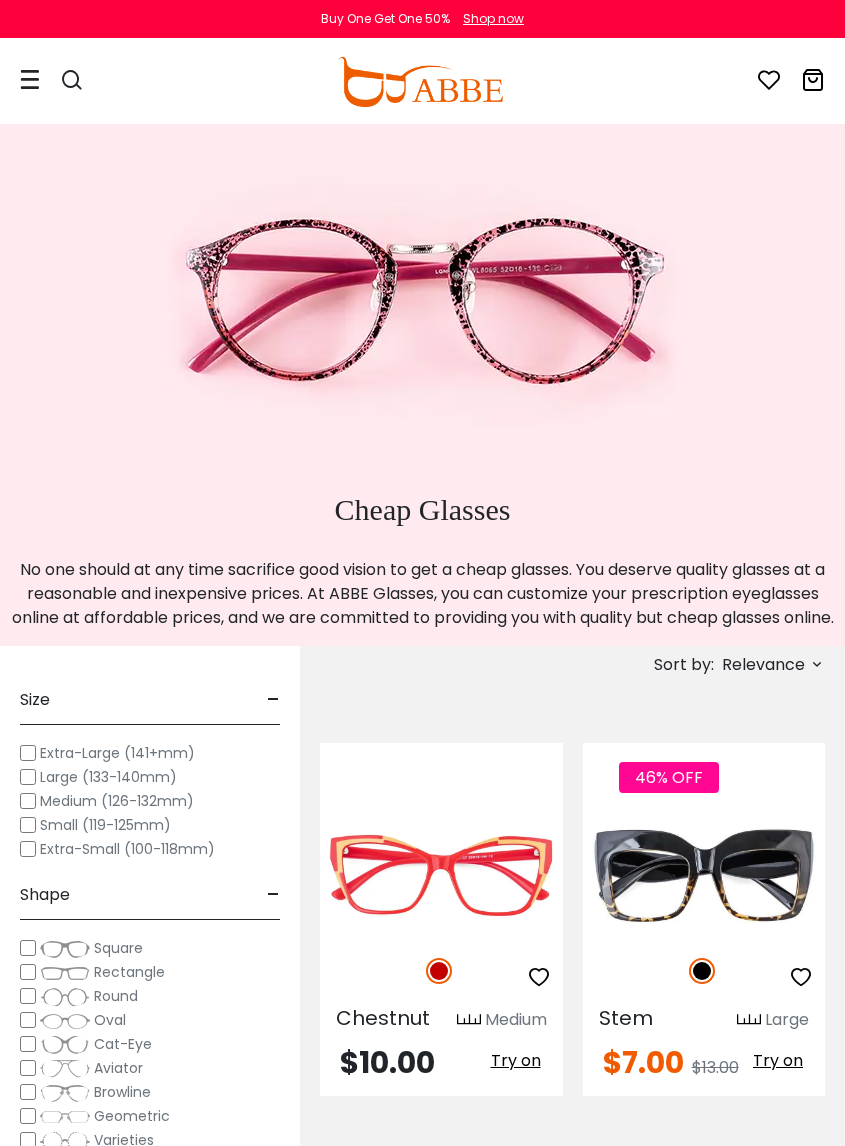 scroll, scrollTop: 0, scrollLeft: 0, axis: both 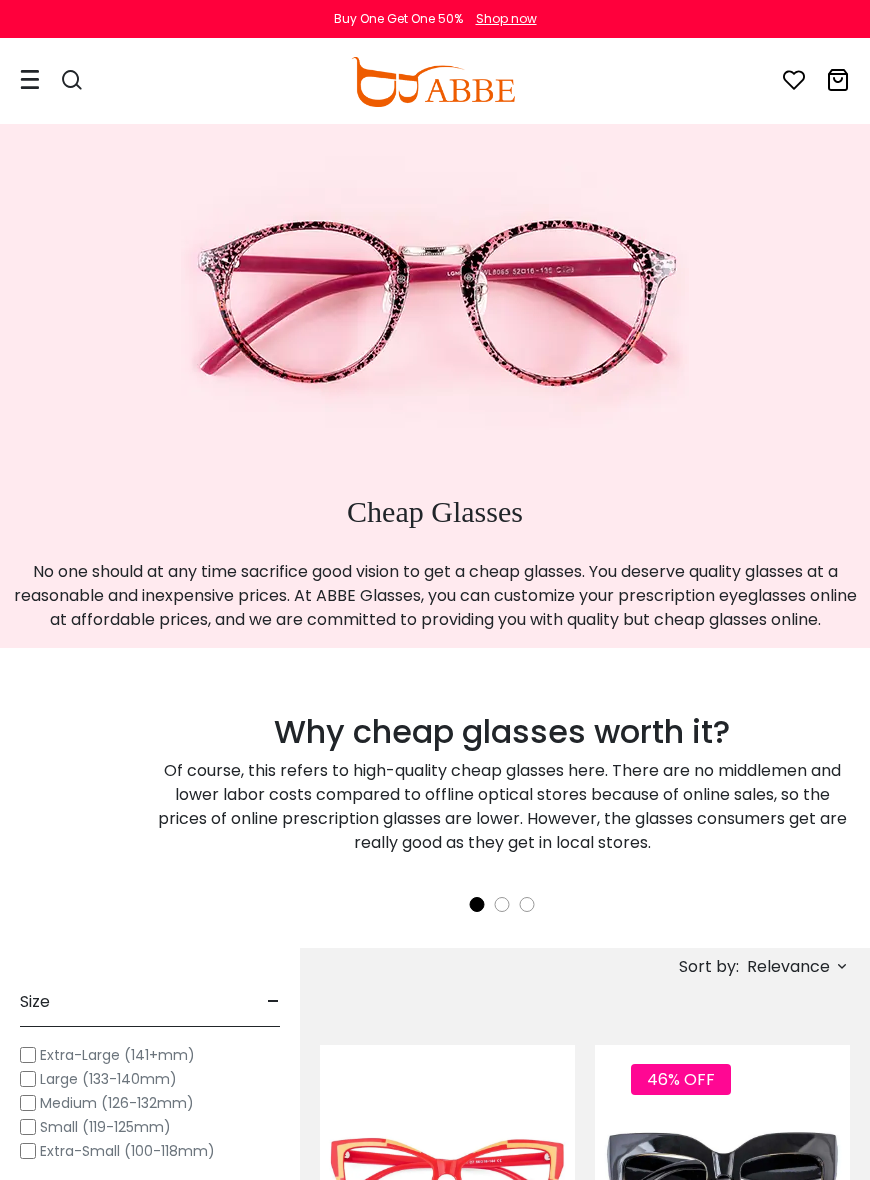 click at bounding box center (433, 82) 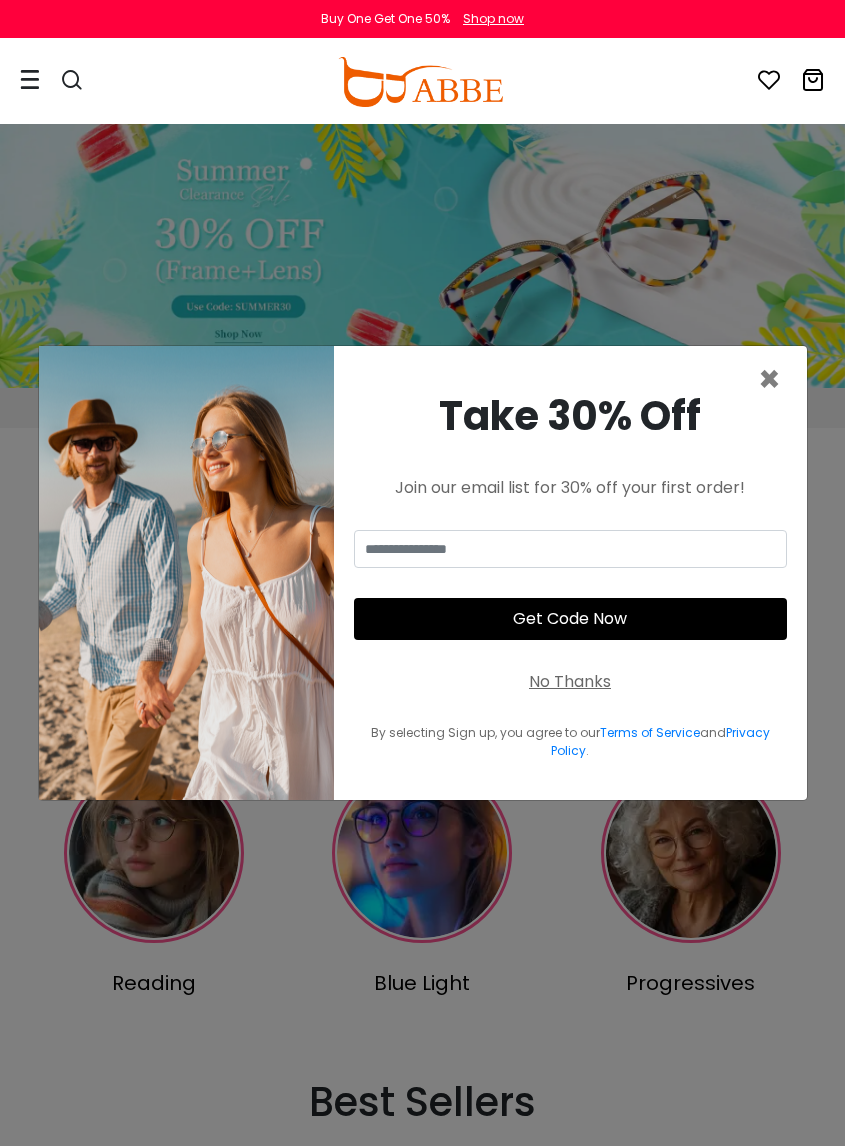 scroll, scrollTop: 2, scrollLeft: 0, axis: vertical 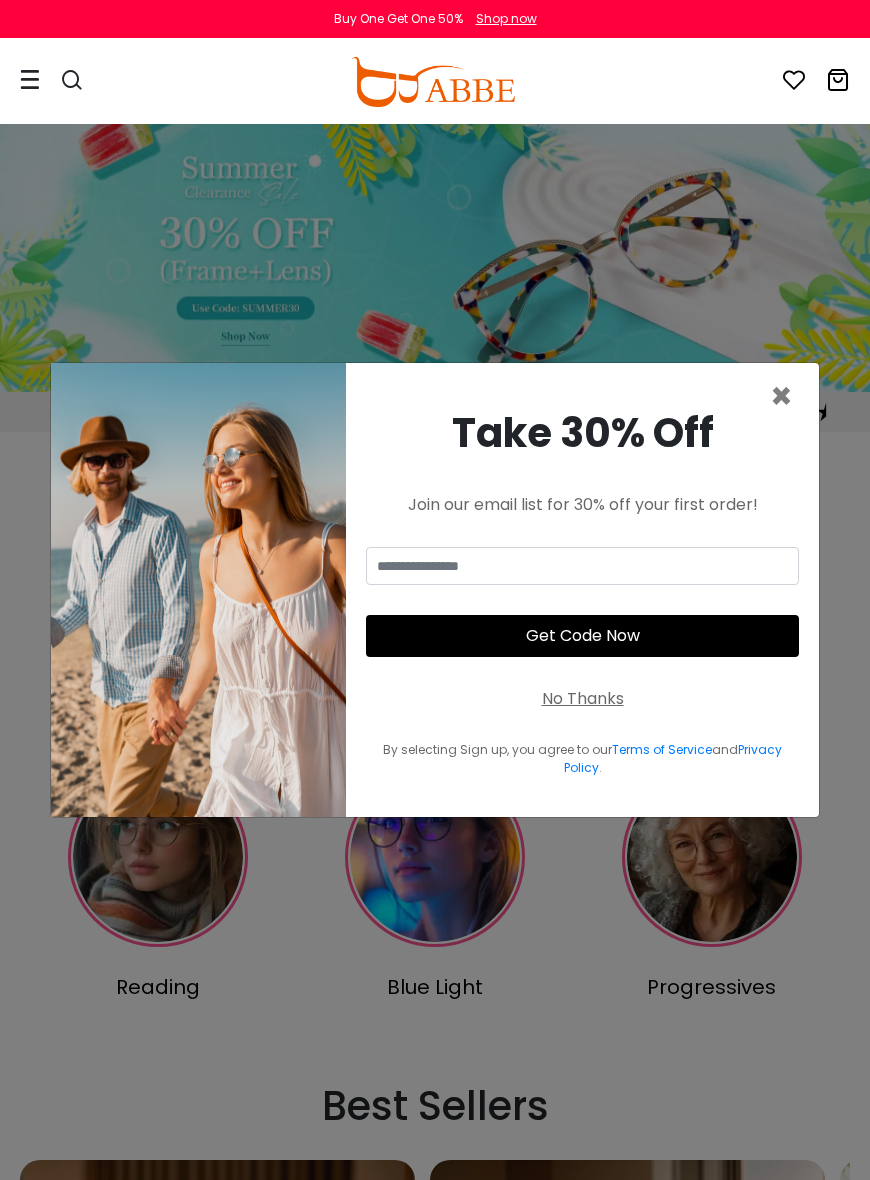 click on "×" at bounding box center [781, 396] 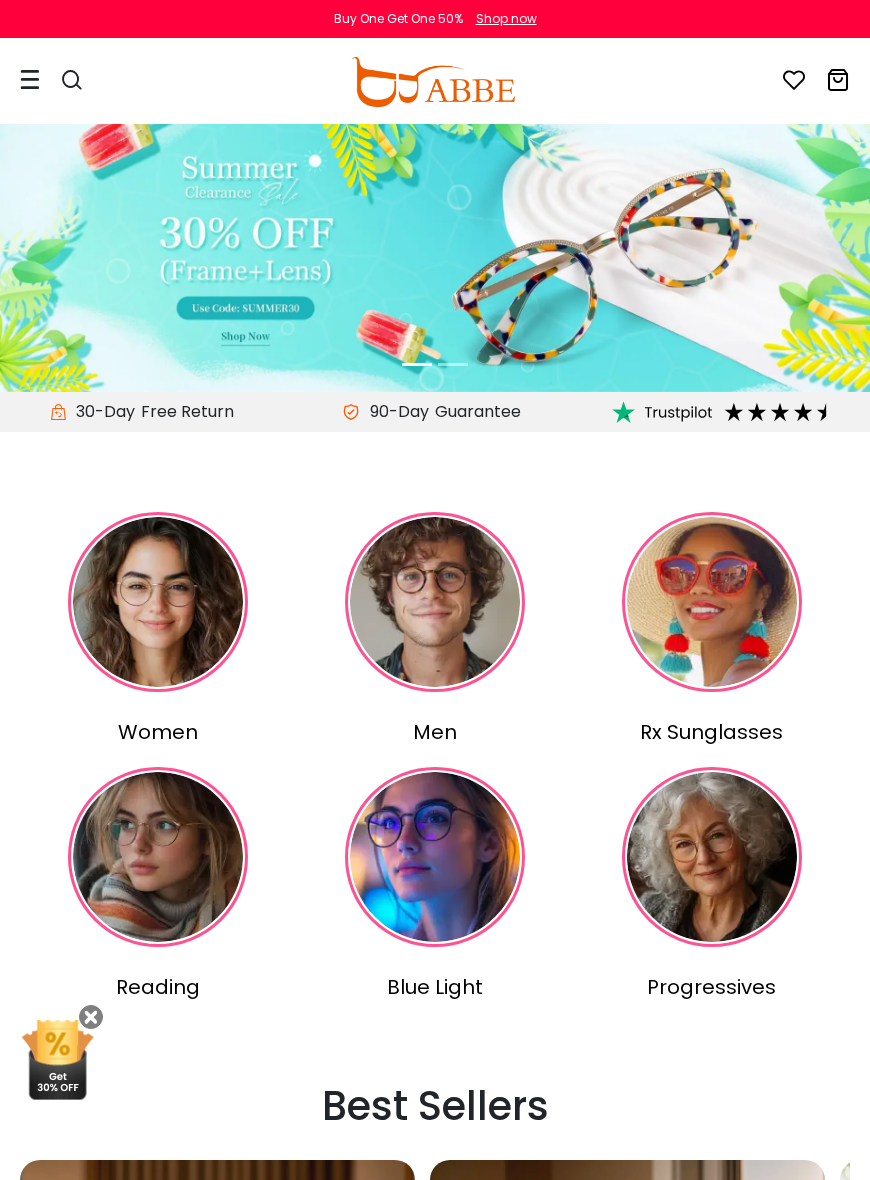 click at bounding box center (158, 602) 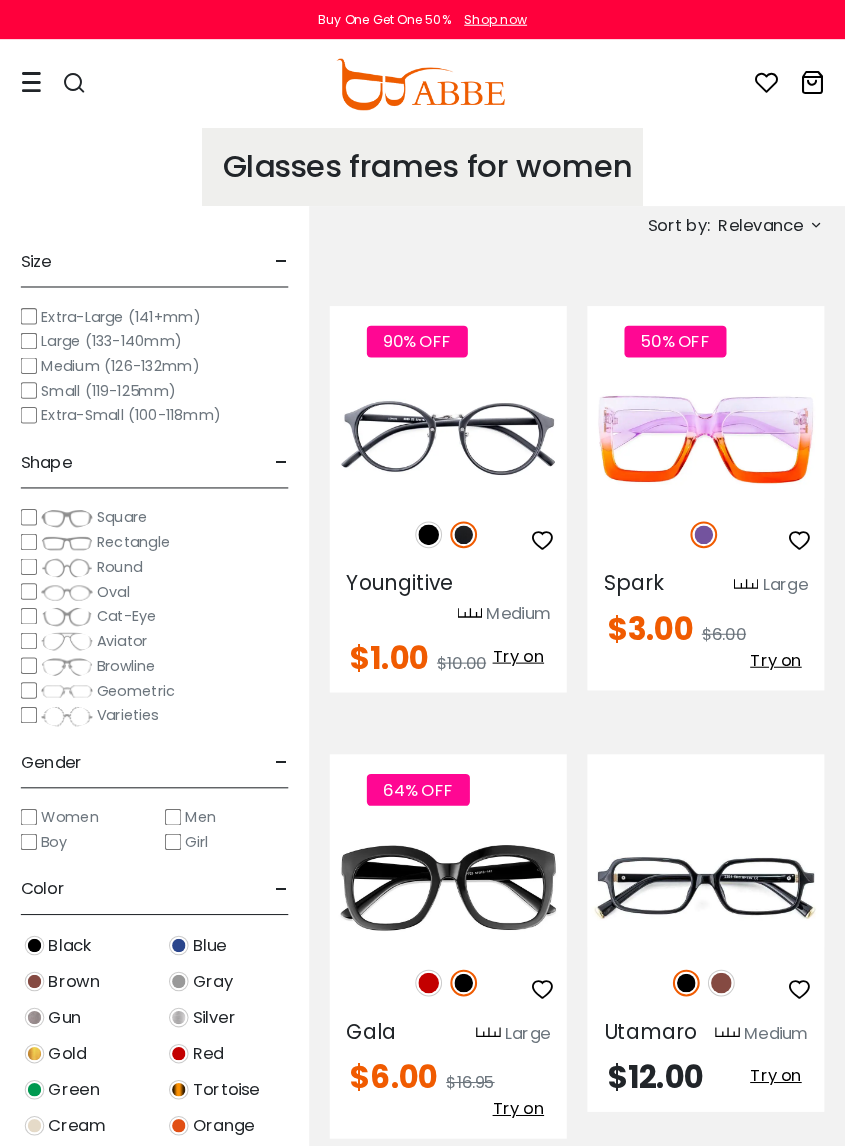 scroll, scrollTop: 2, scrollLeft: 0, axis: vertical 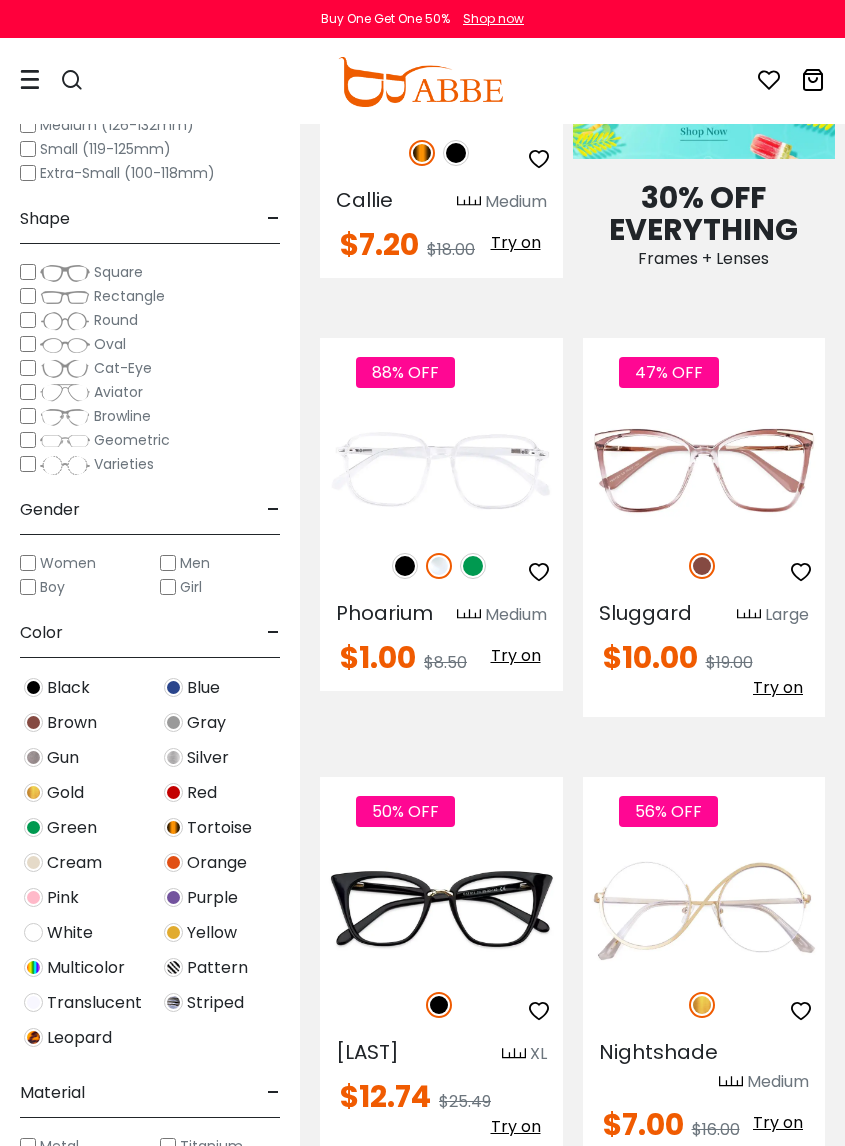 click at bounding box center (0, 0) 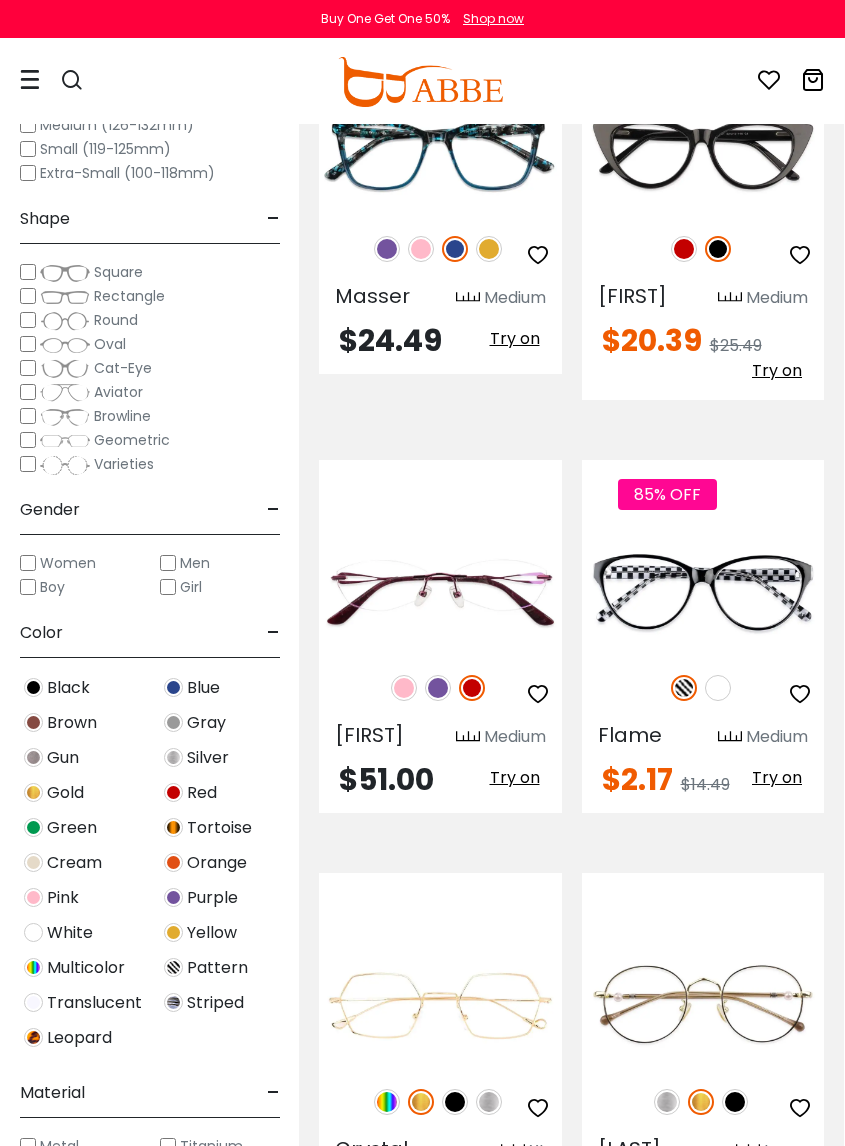 scroll, scrollTop: 6702, scrollLeft: 1, axis: both 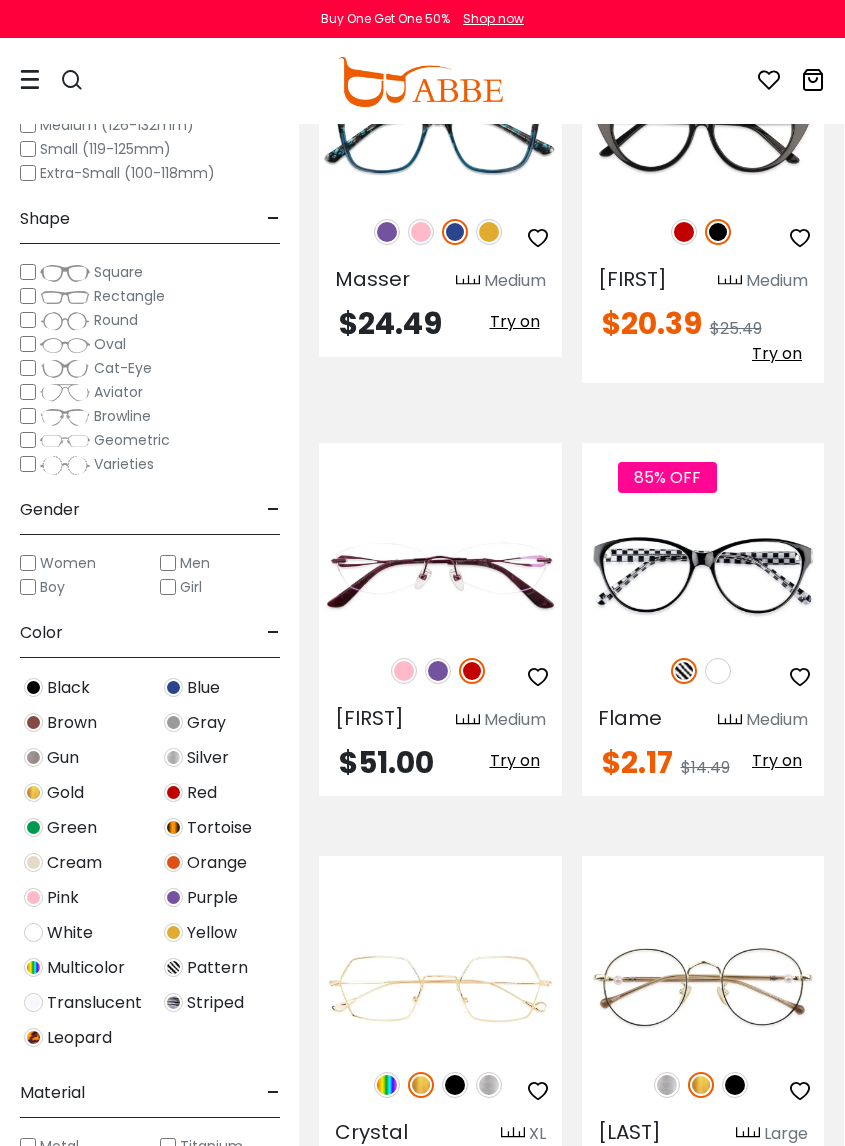click at bounding box center [718, 671] 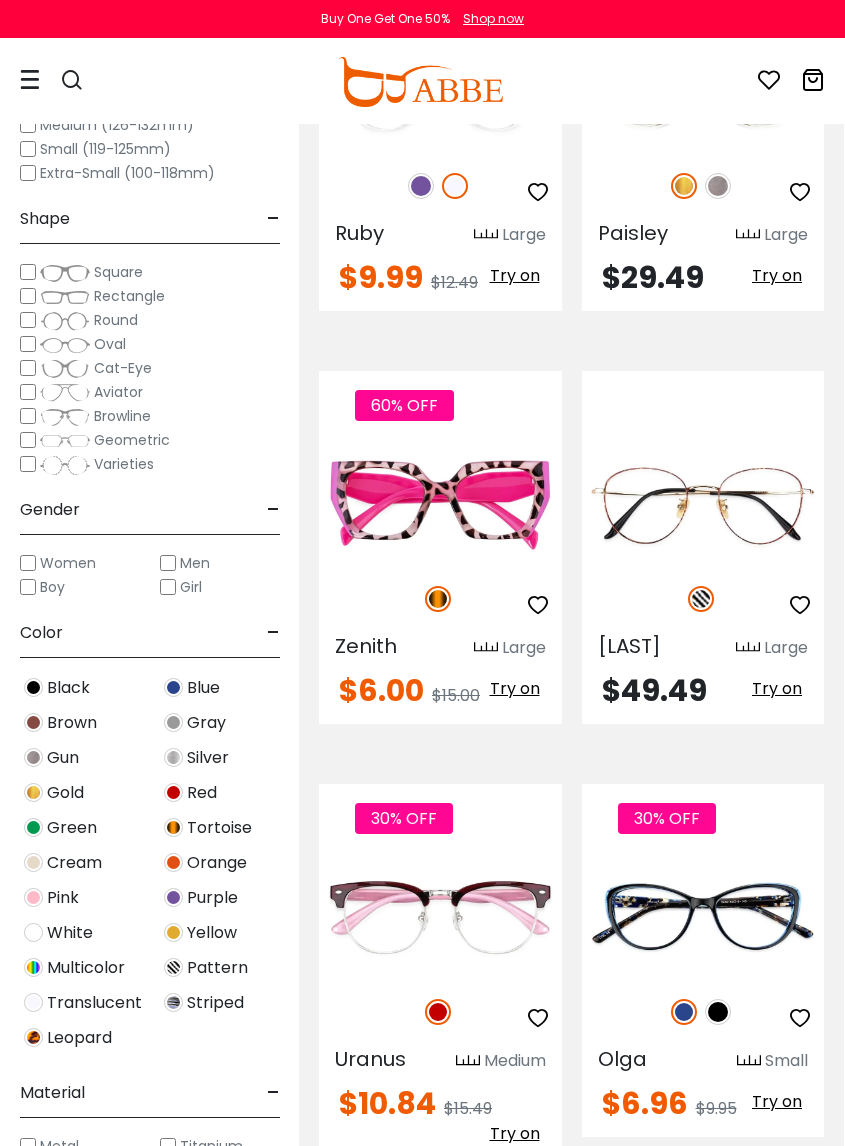 scroll, scrollTop: 8021, scrollLeft: 1, axis: both 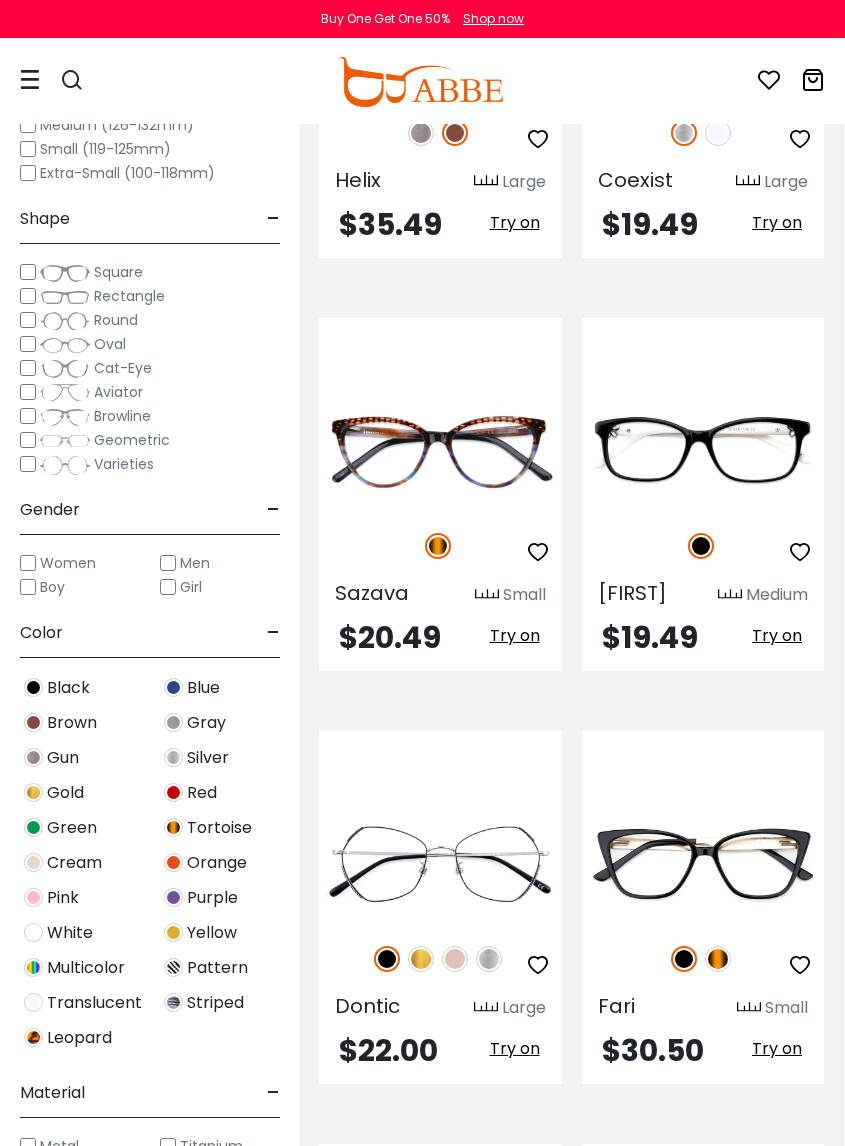 click at bounding box center [0, 0] 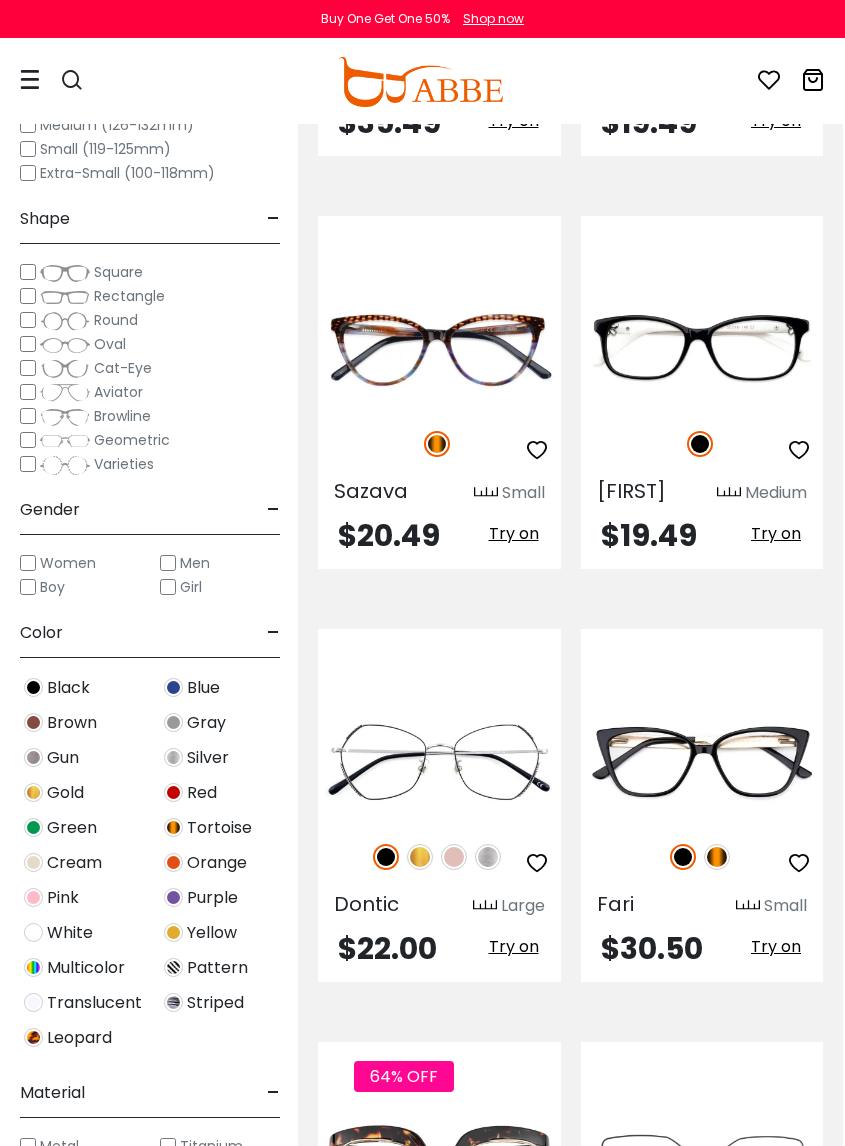 click at bounding box center [0, 0] 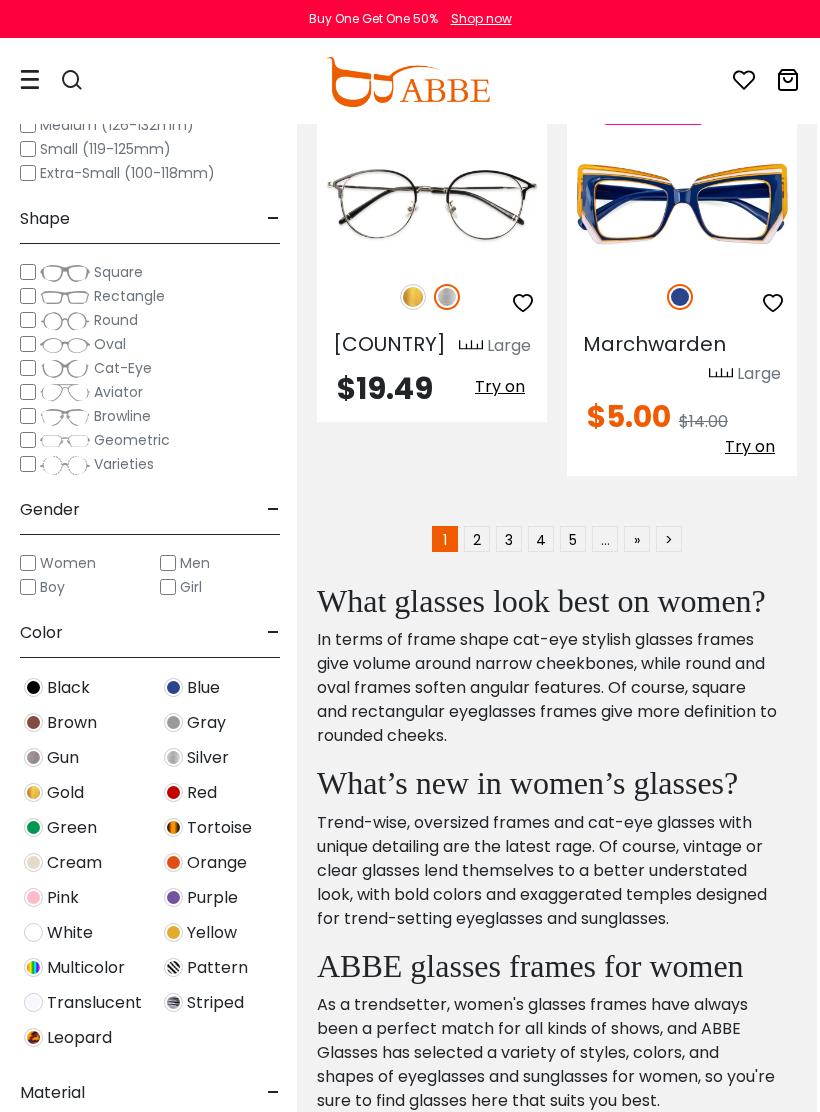 click on "2" at bounding box center (477, 539) 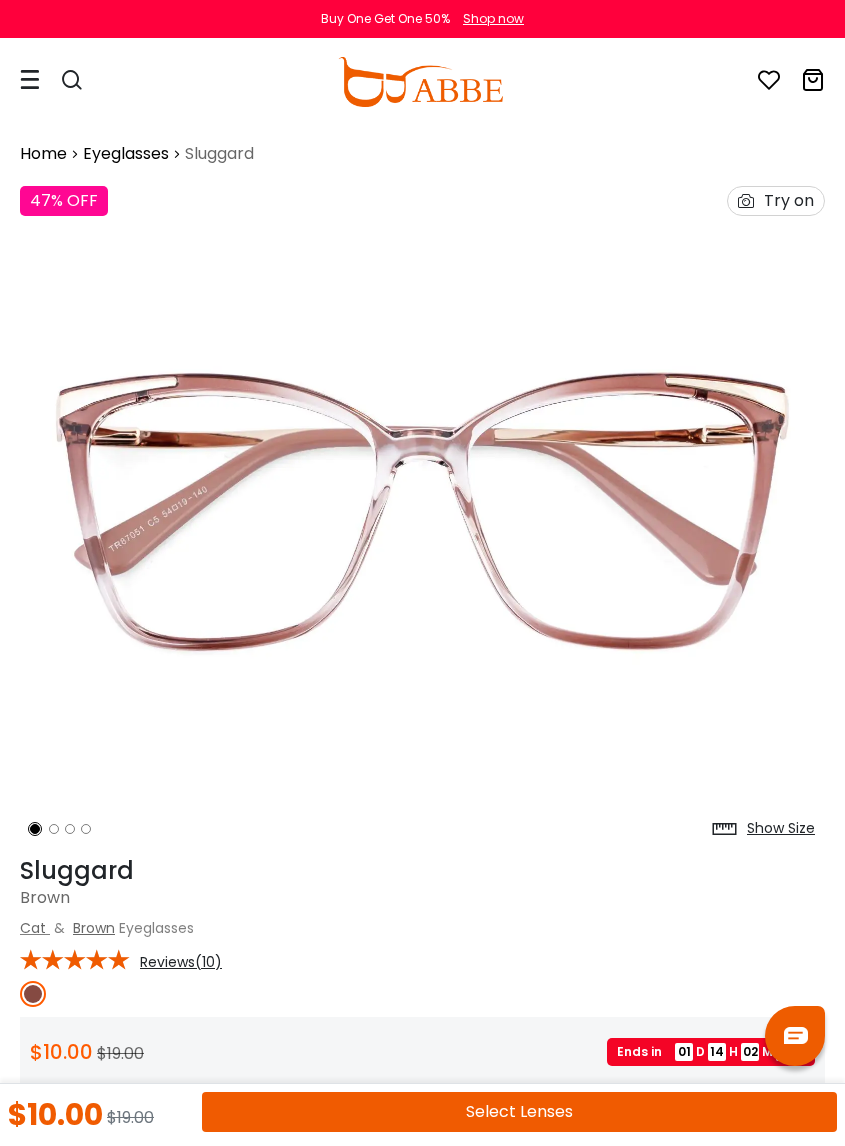 scroll, scrollTop: 0, scrollLeft: 0, axis: both 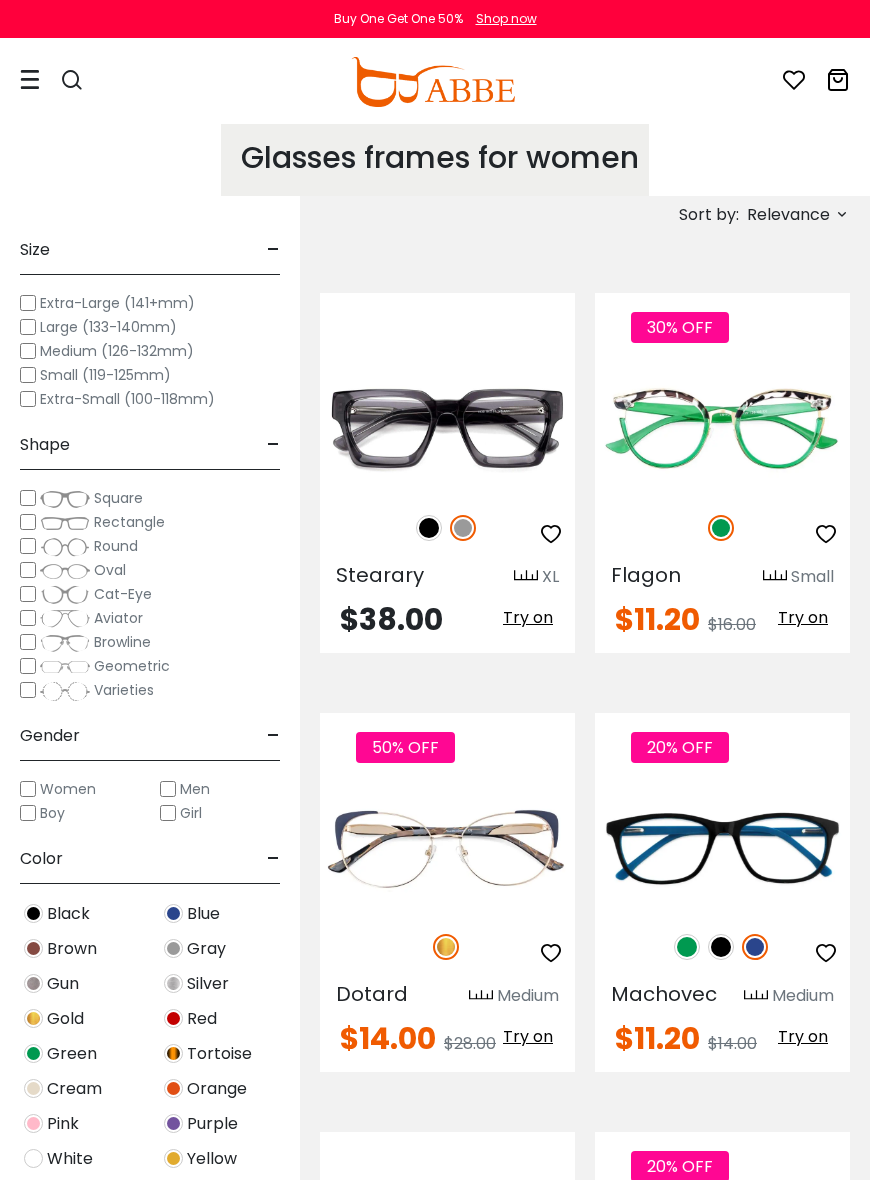 click at bounding box center (0, 0) 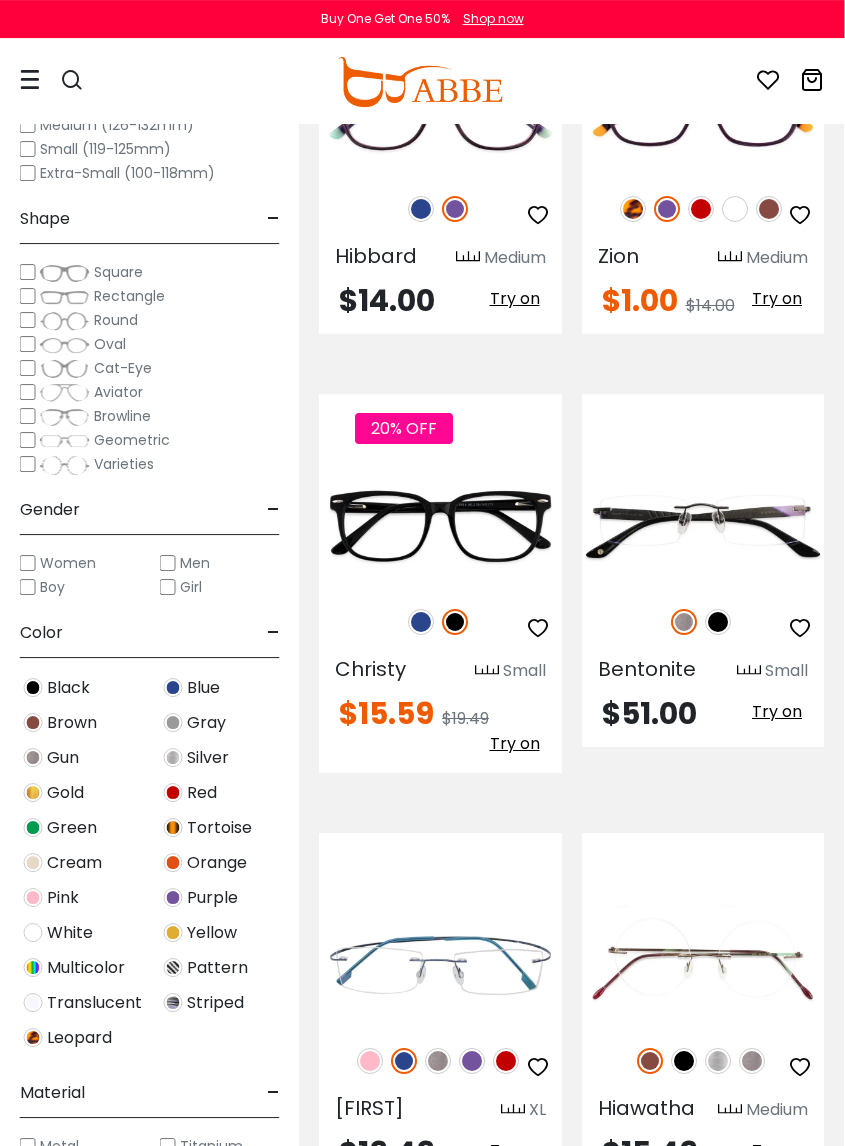 scroll, scrollTop: 5986, scrollLeft: 1, axis: both 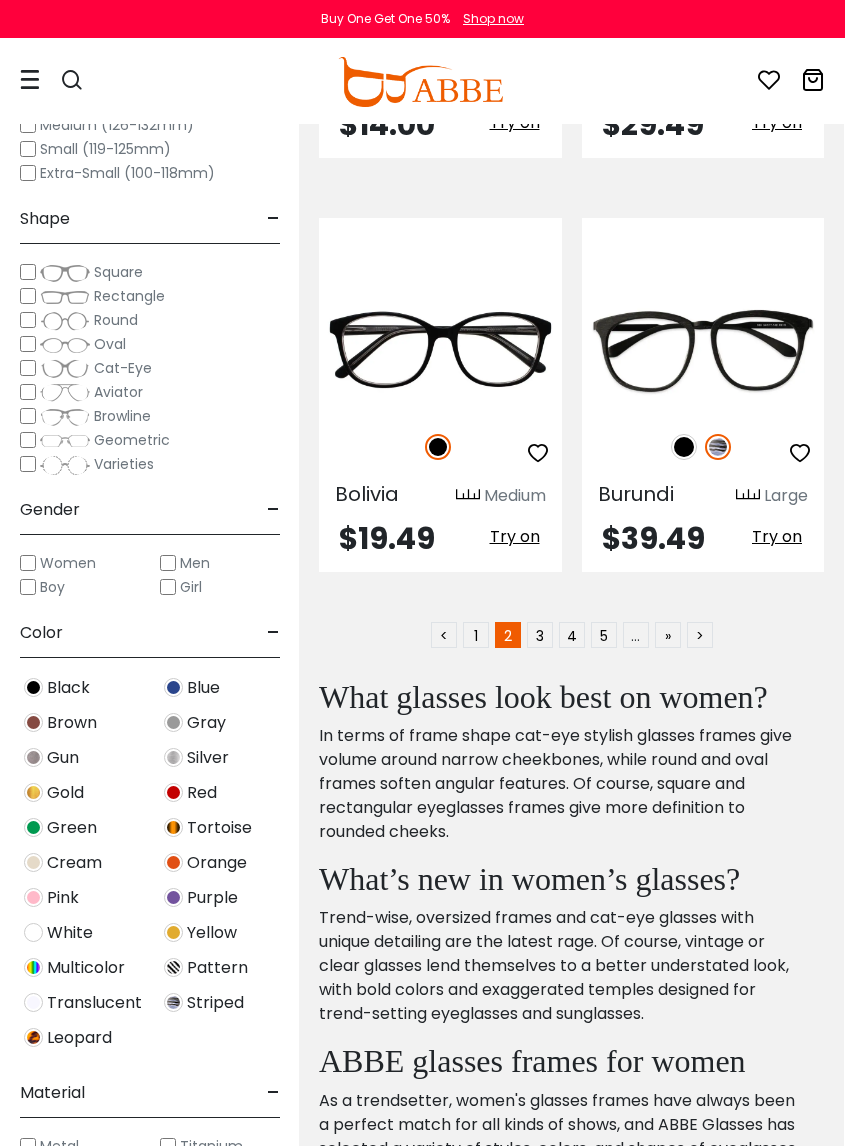 click on "3" at bounding box center (540, 635) 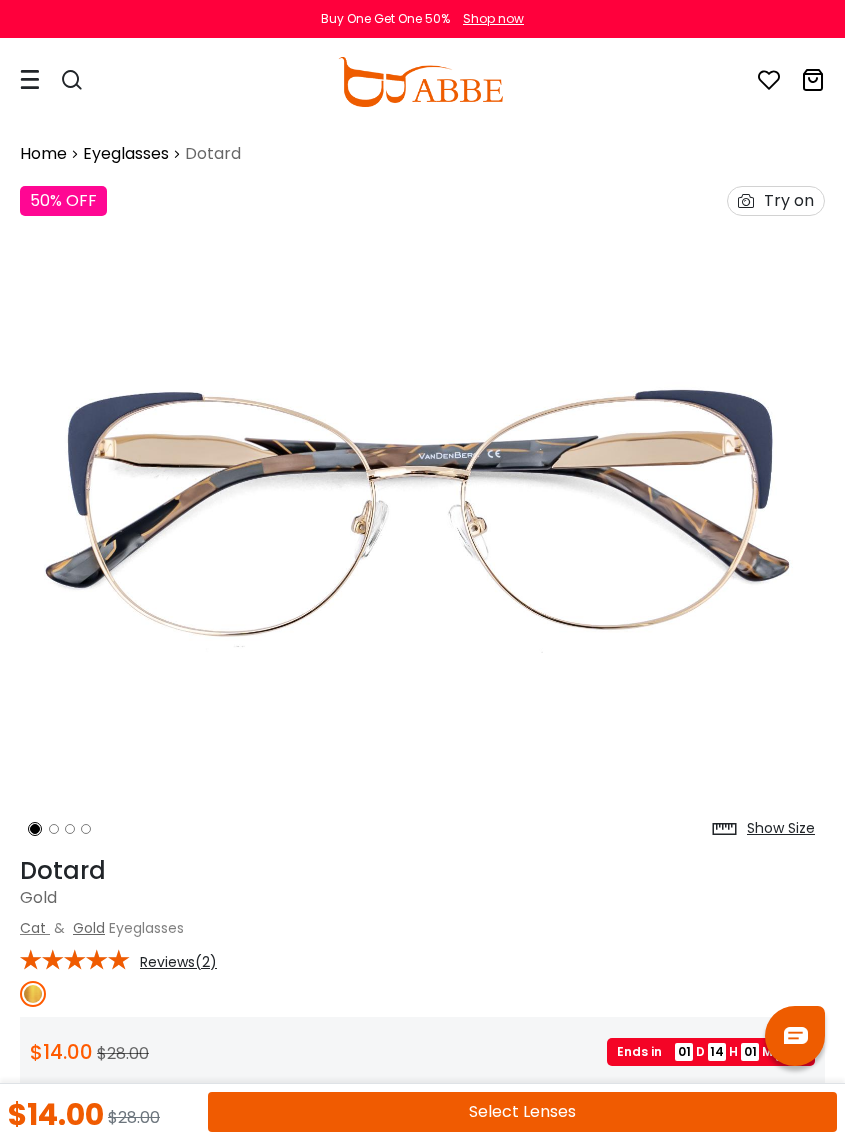 scroll, scrollTop: 0, scrollLeft: 0, axis: both 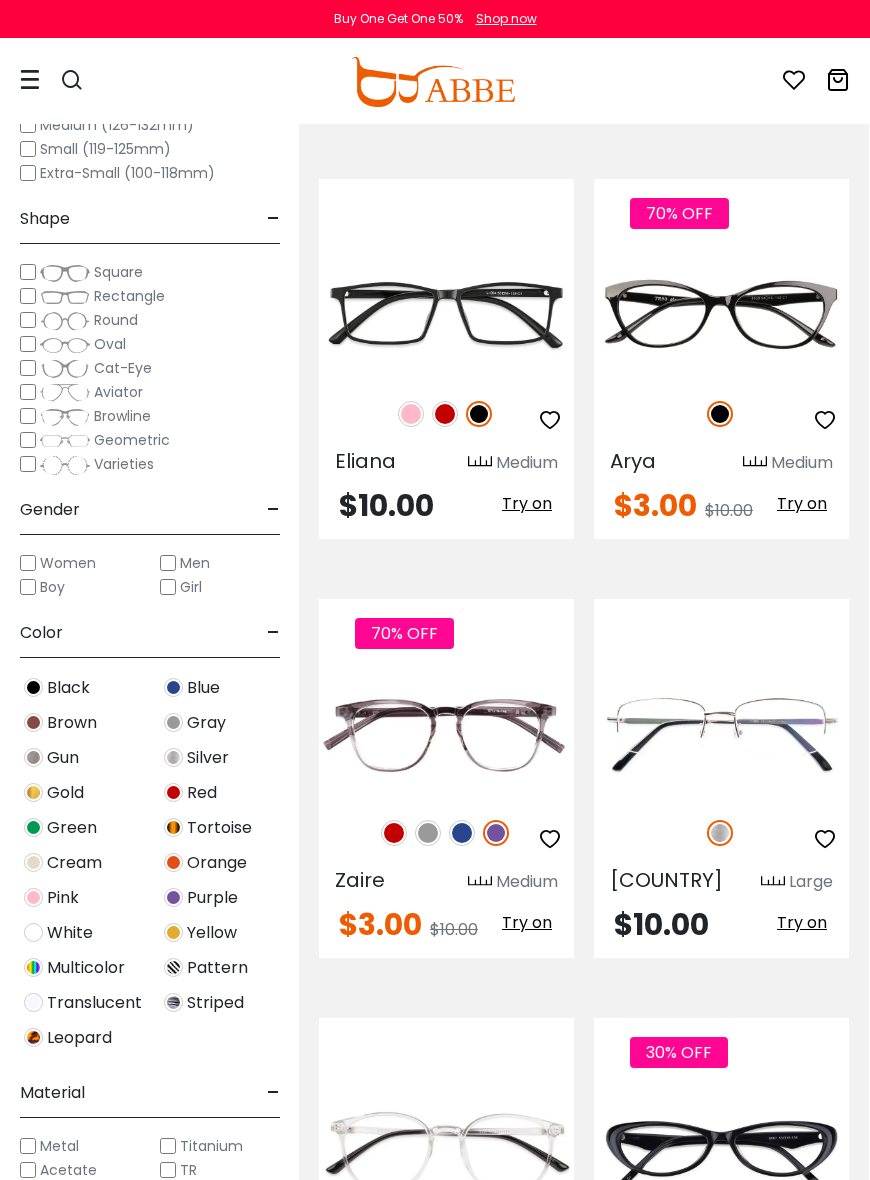 click at bounding box center (0, 0) 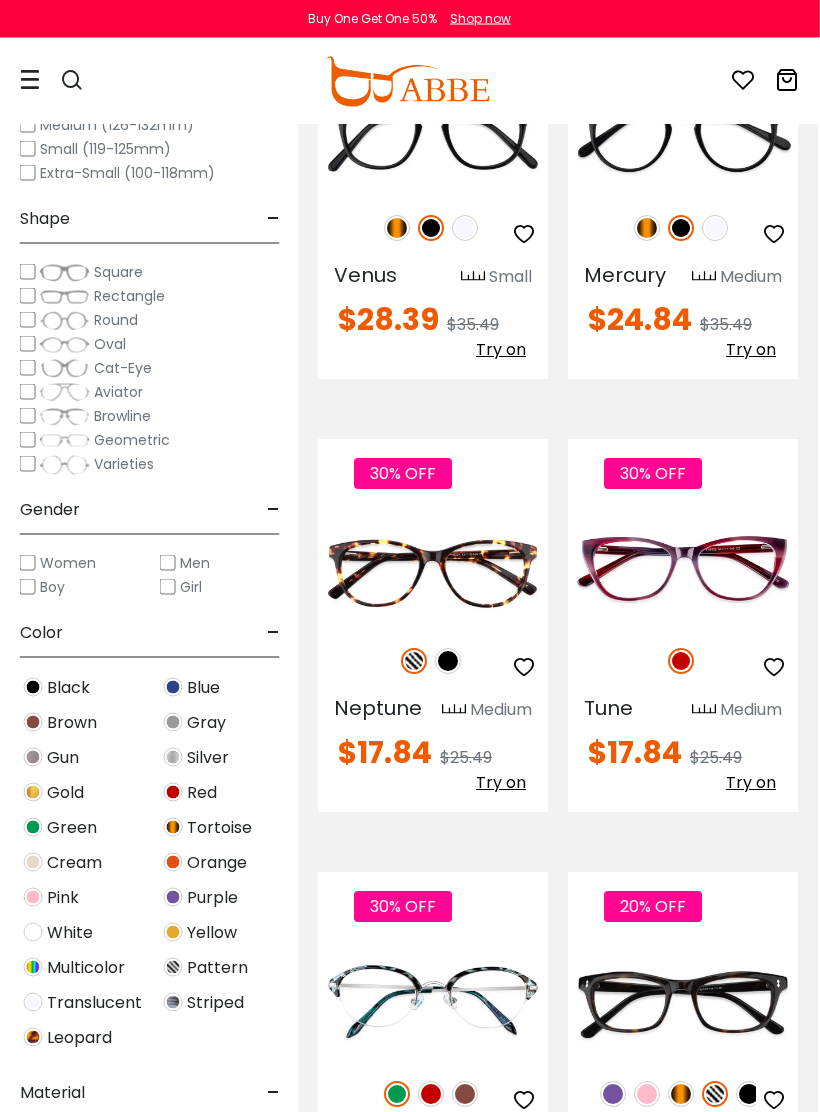 scroll, scrollTop: 4900, scrollLeft: 2, axis: both 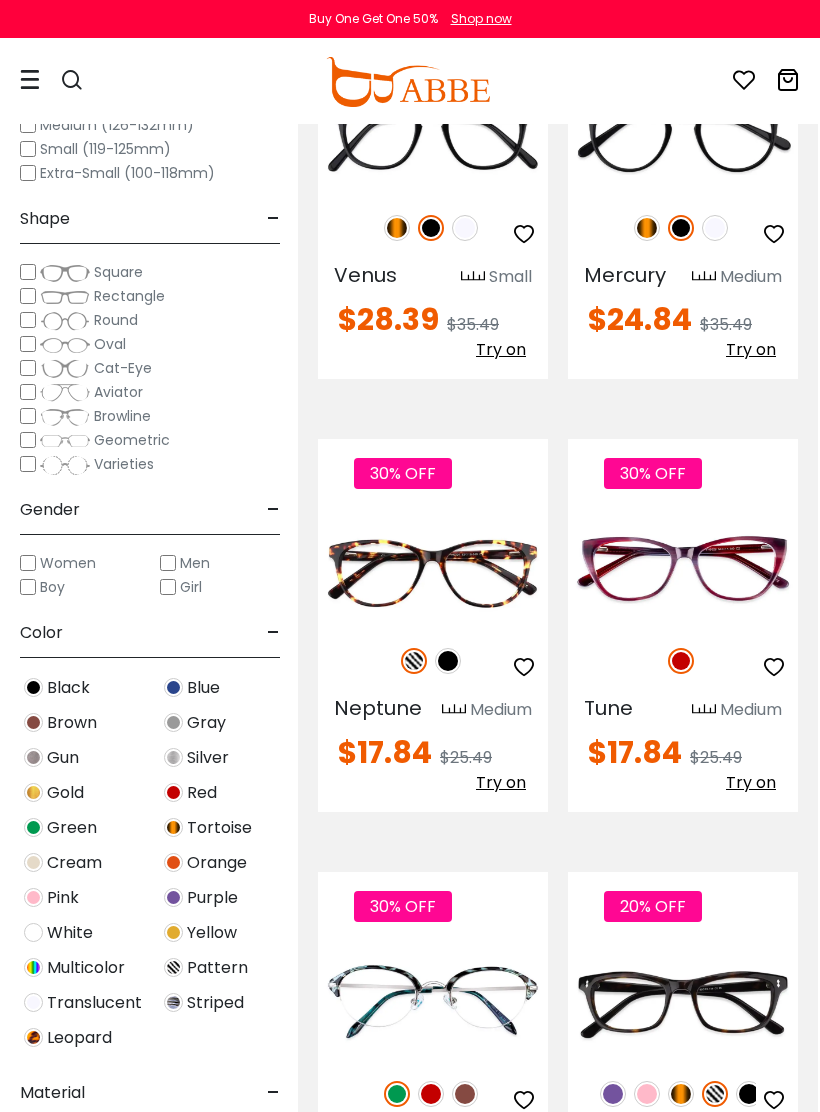 click at bounding box center (0, 0) 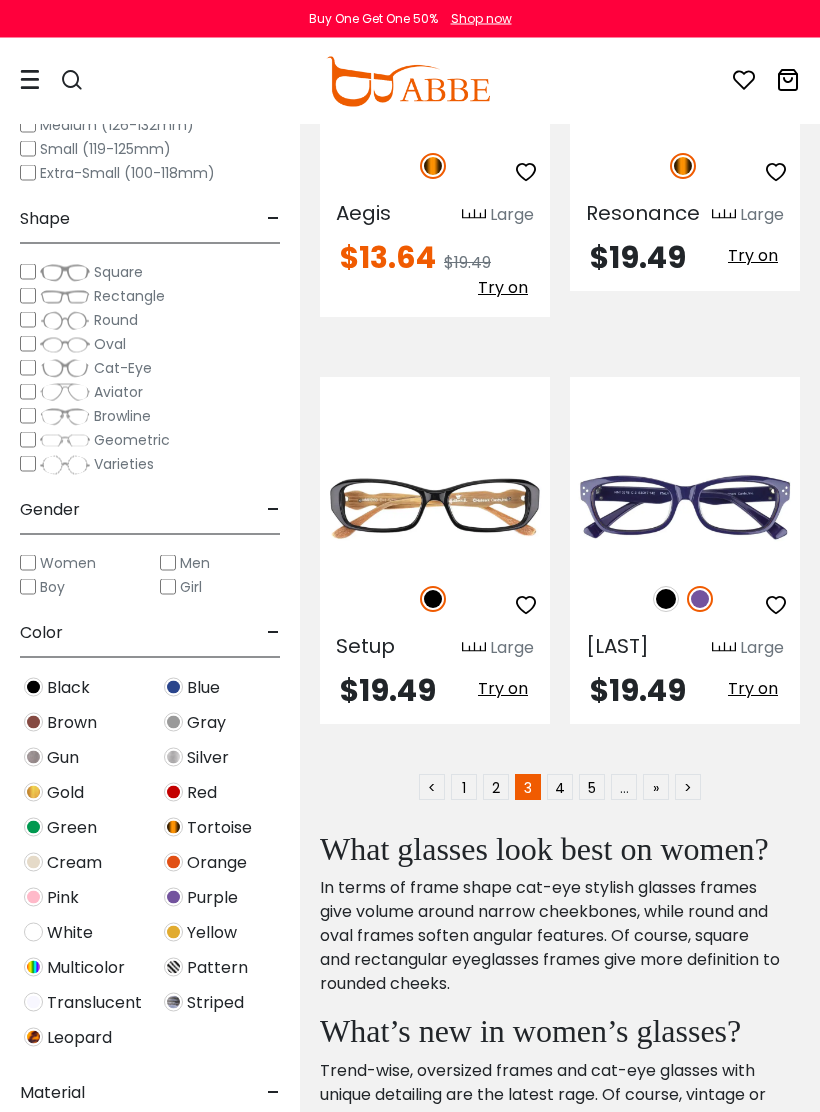 scroll, scrollTop: 12122, scrollLeft: 0, axis: vertical 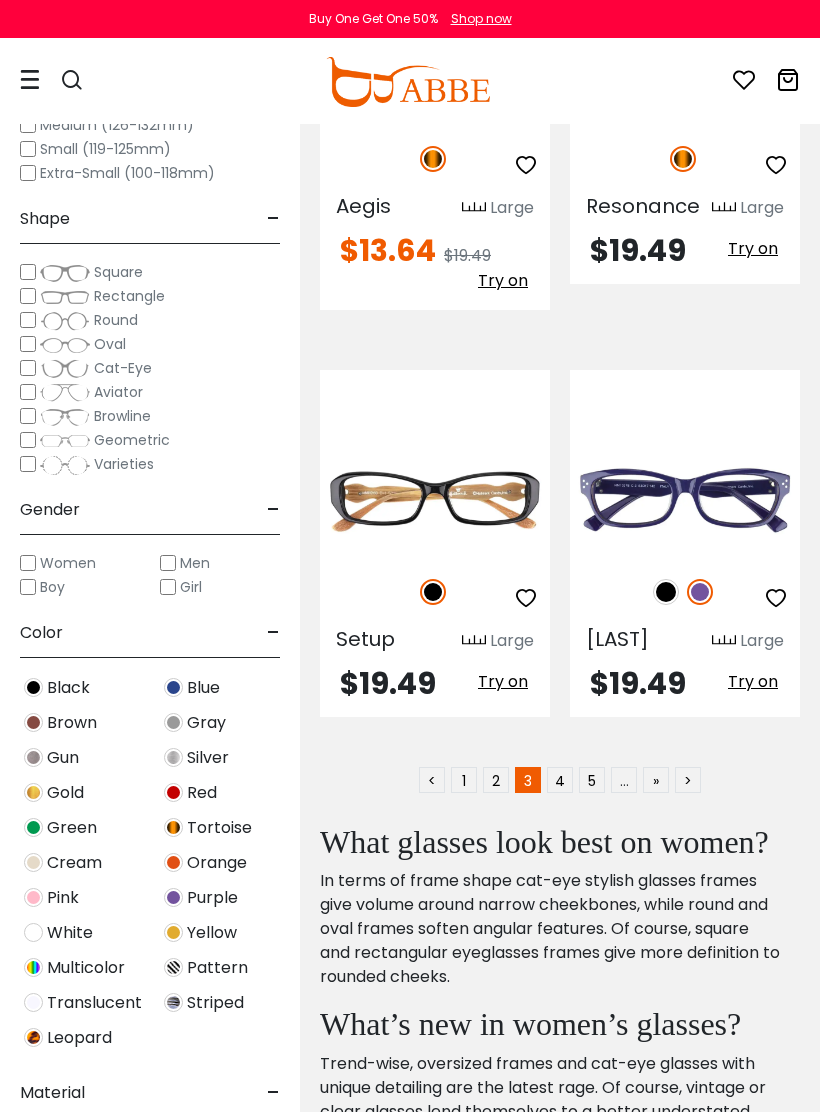 click on "4" at bounding box center [560, 780] 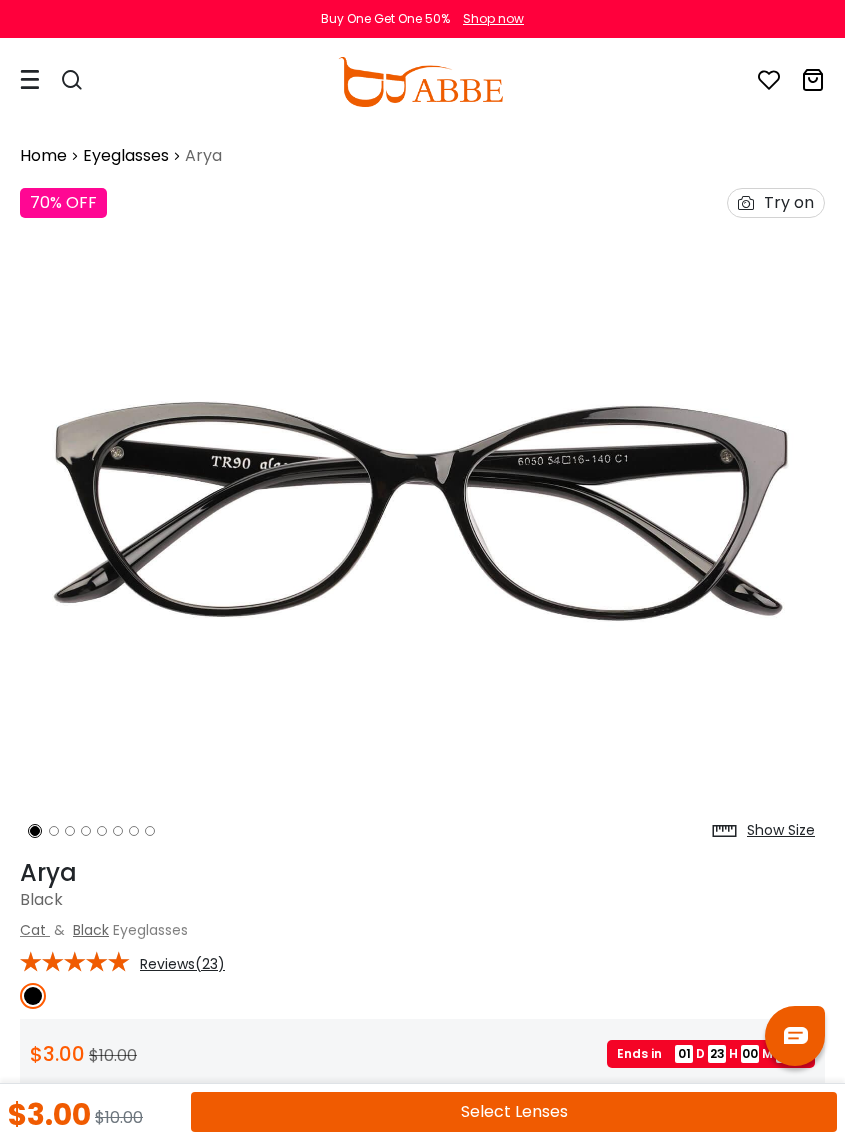scroll, scrollTop: 2, scrollLeft: 0, axis: vertical 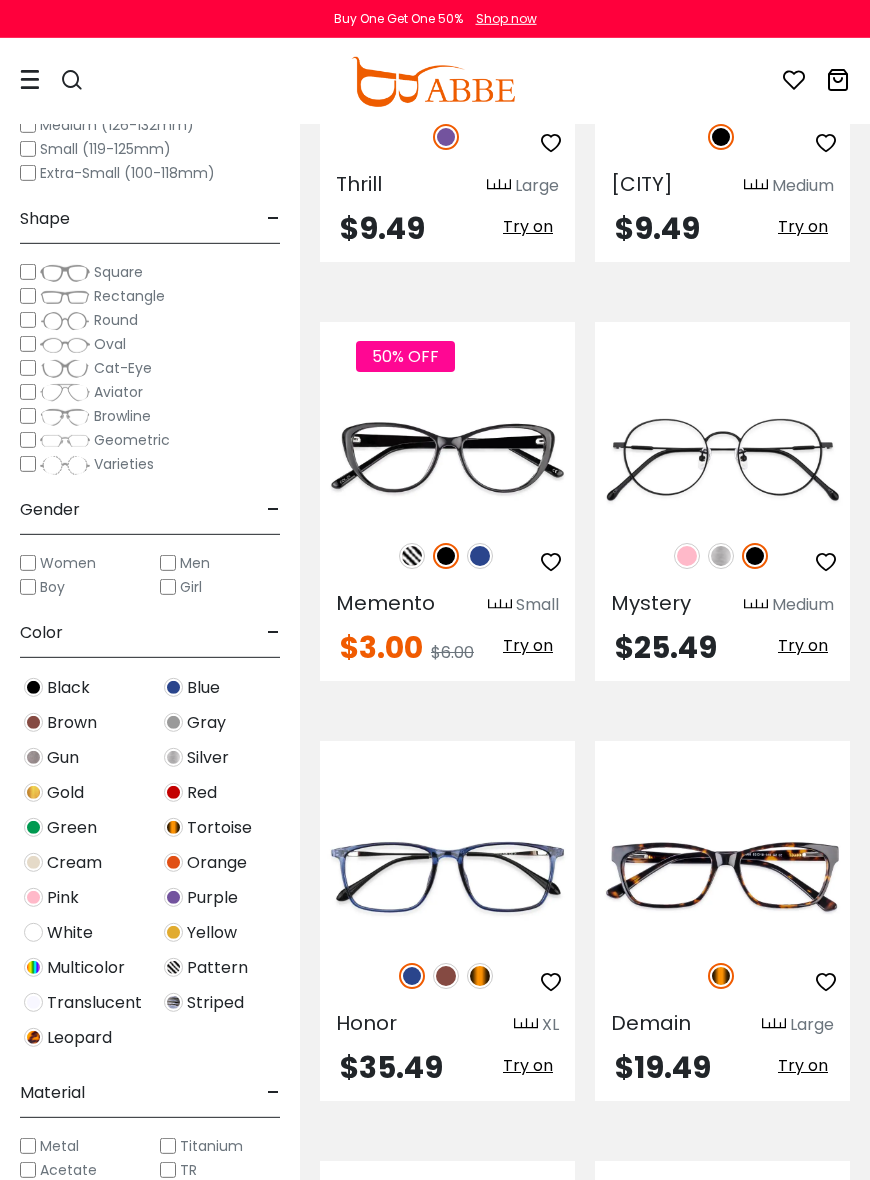 click at bounding box center (480, 556) 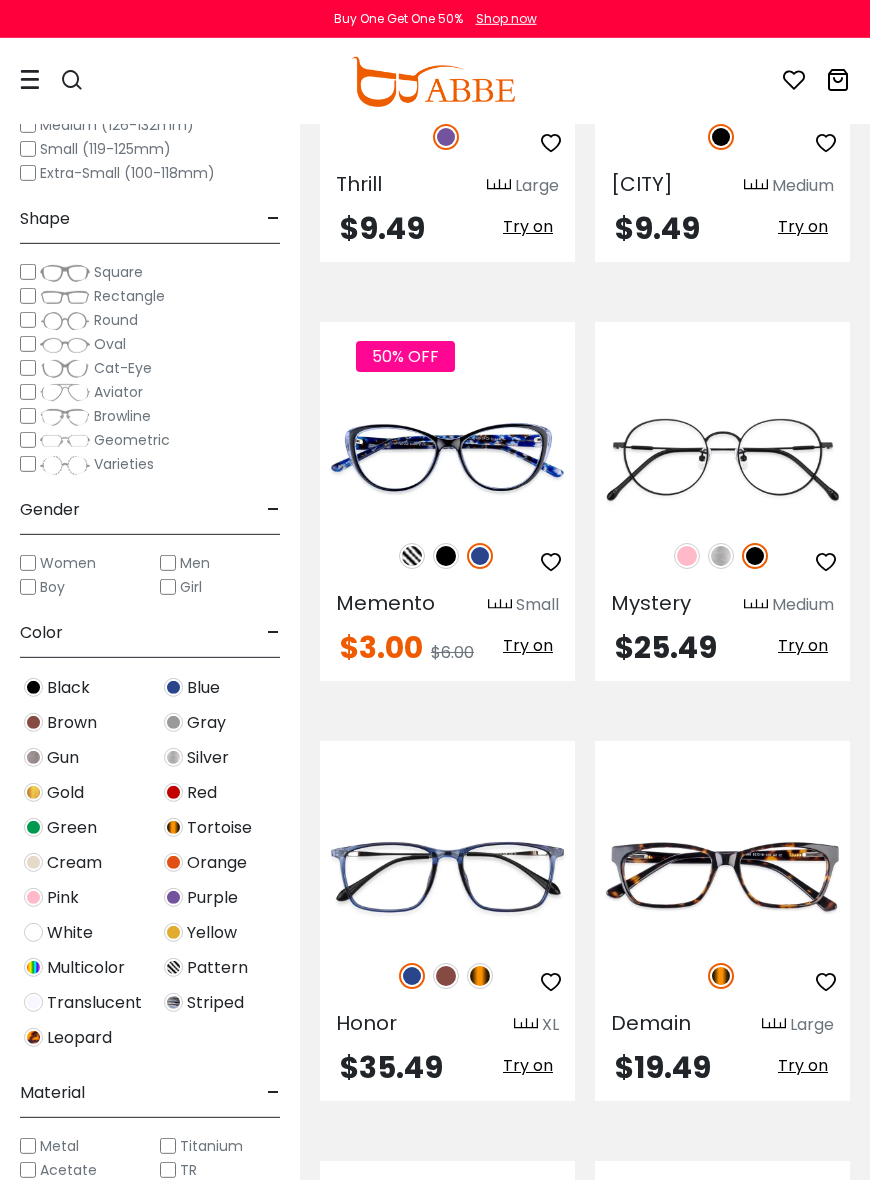 click at bounding box center (446, 556) 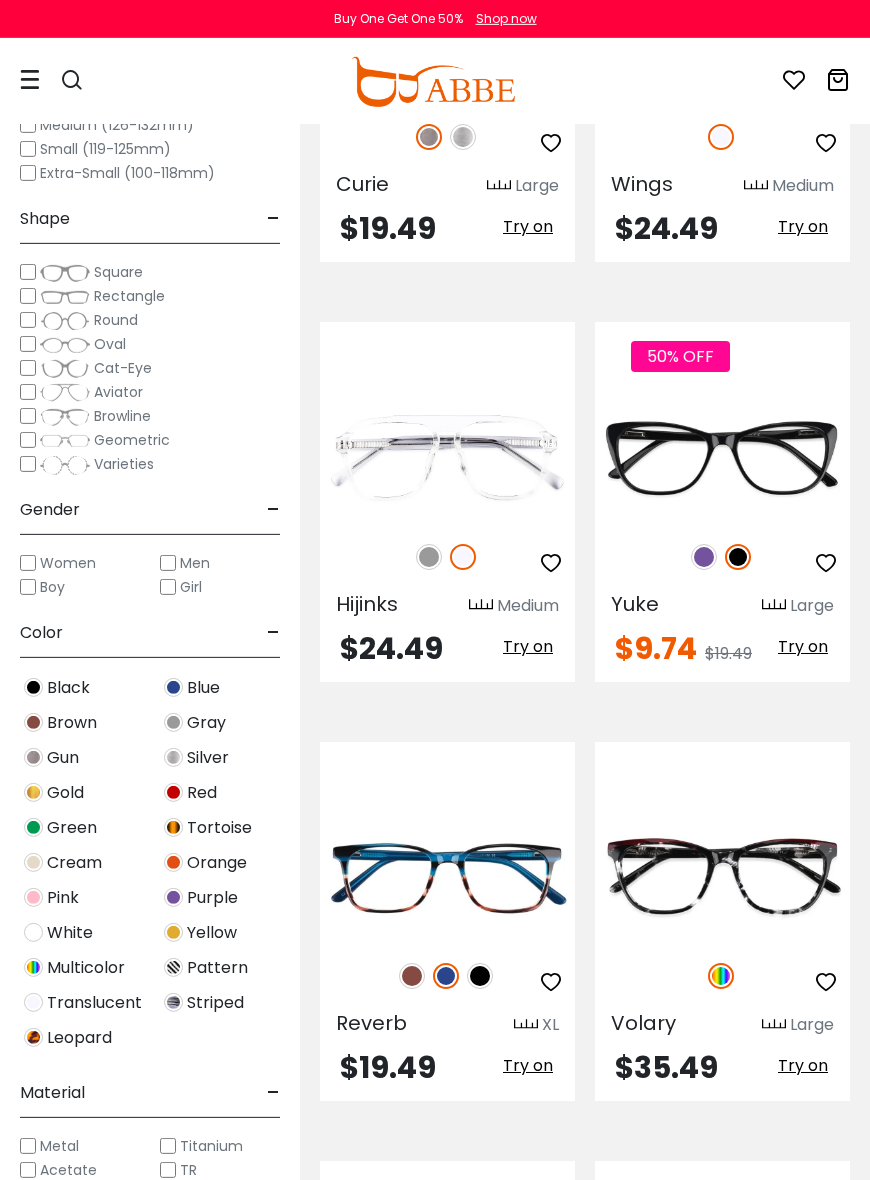 scroll, scrollTop: 6688, scrollLeft: 0, axis: vertical 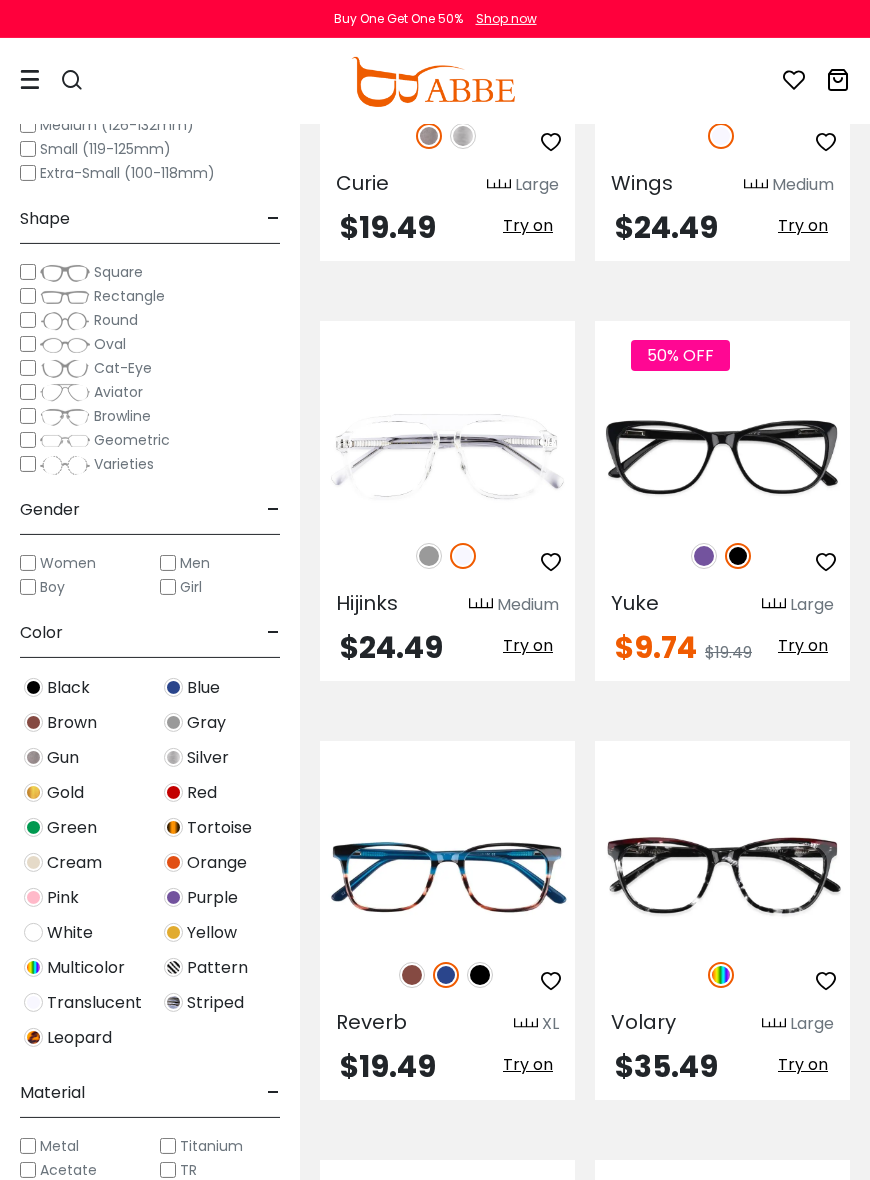 click at bounding box center (704, 556) 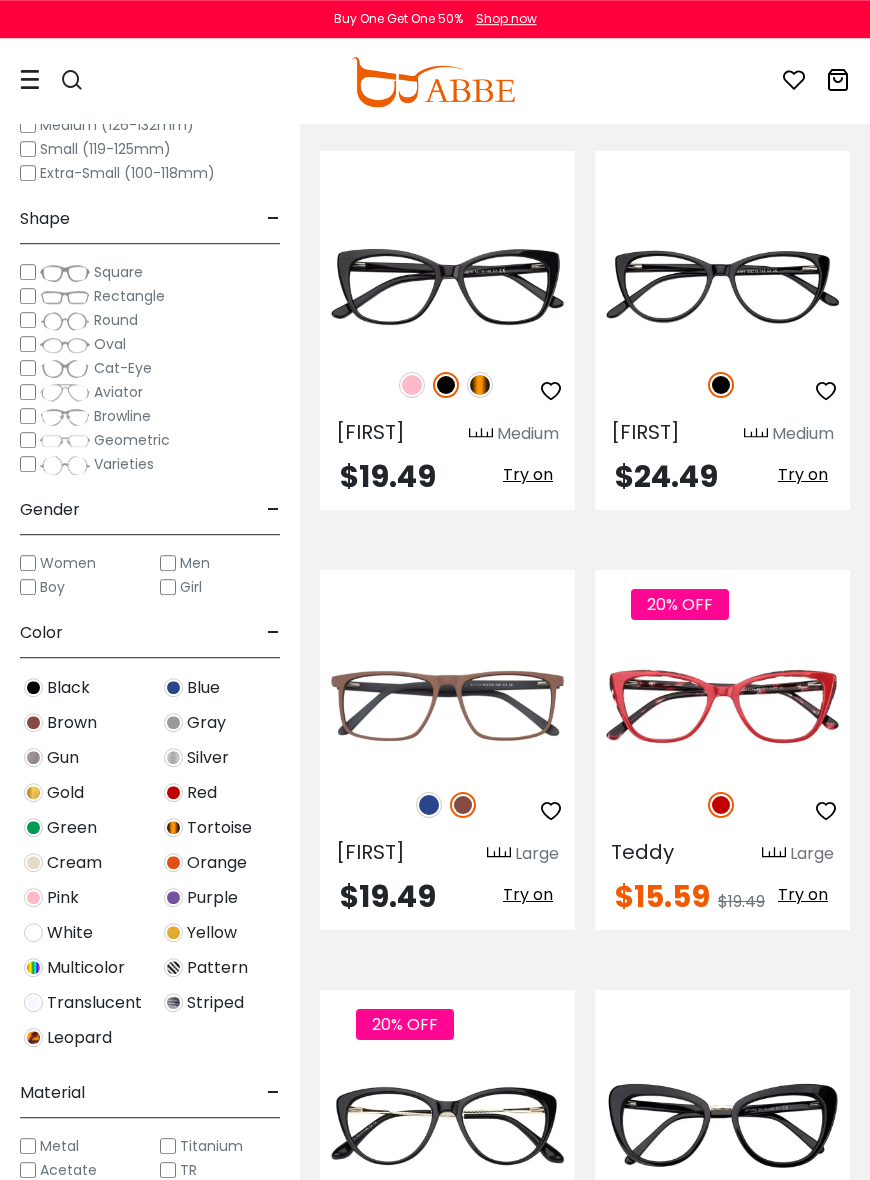 scroll, scrollTop: 8956, scrollLeft: 0, axis: vertical 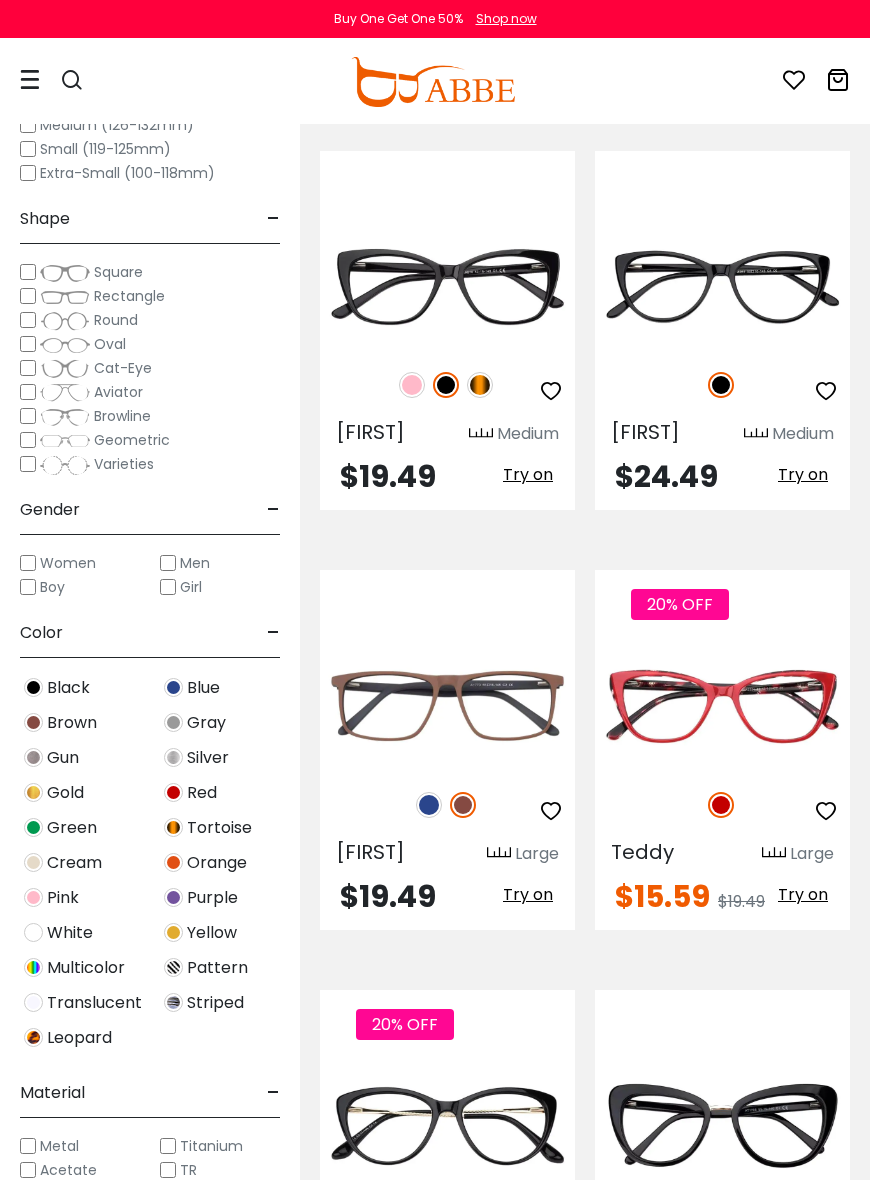 click at bounding box center [0, 0] 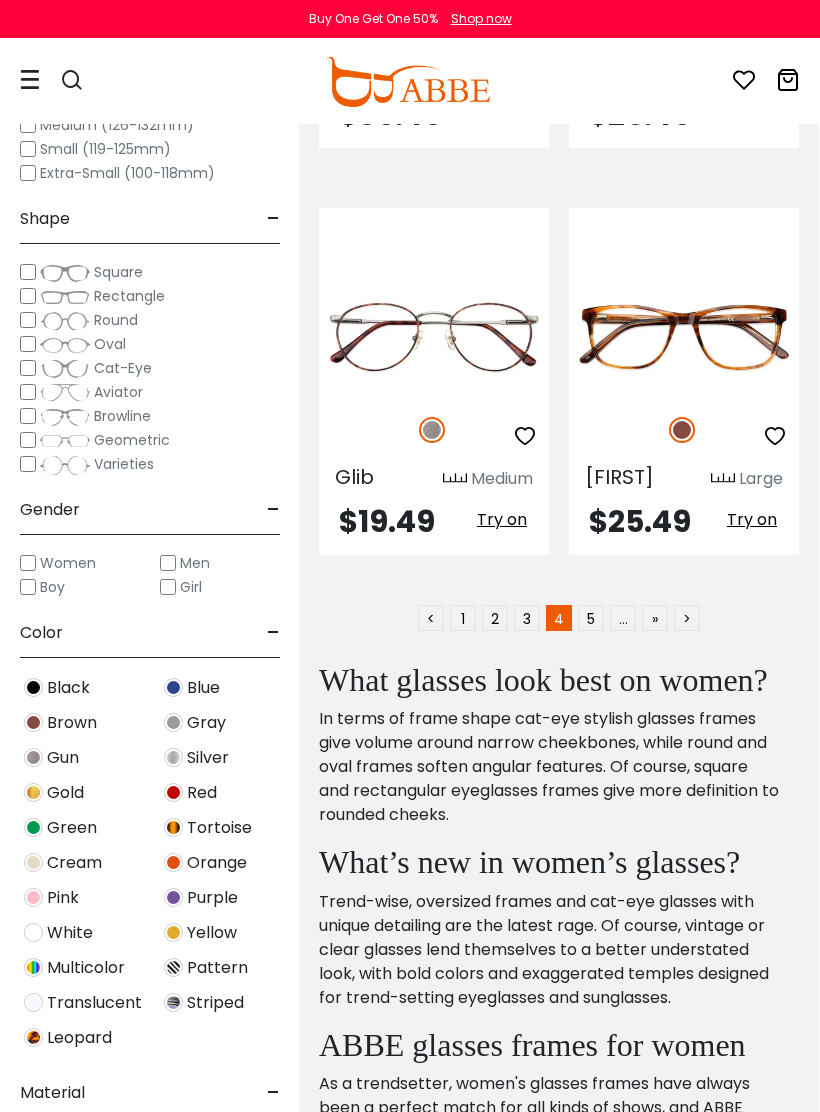 scroll, scrollTop: 12235, scrollLeft: 1, axis: both 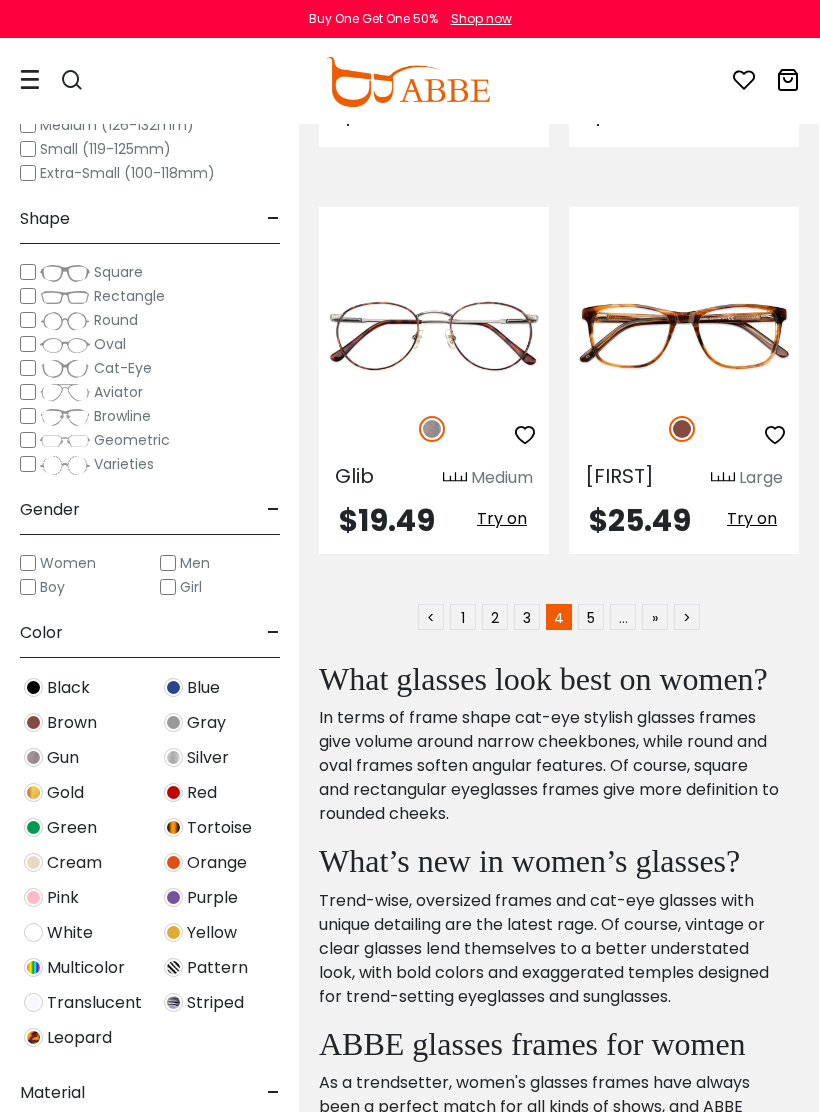 click on "5" at bounding box center [591, 617] 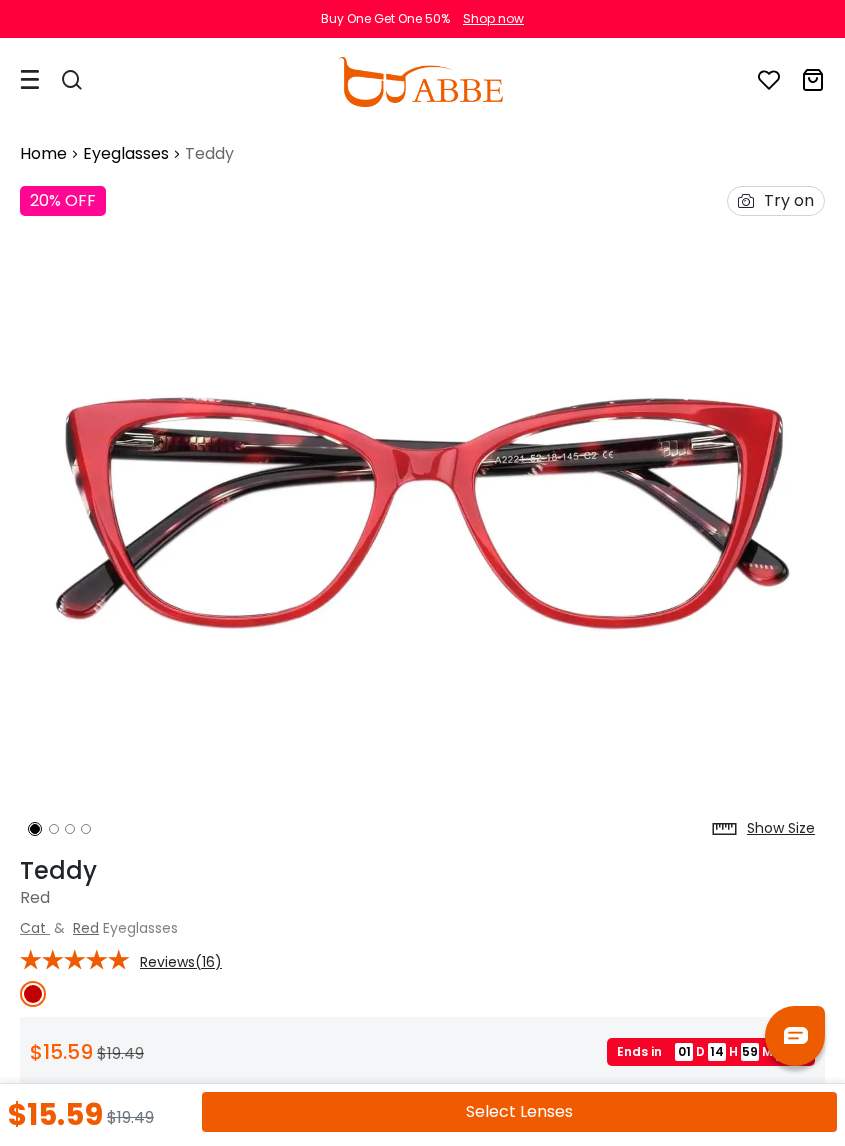 scroll, scrollTop: 0, scrollLeft: 0, axis: both 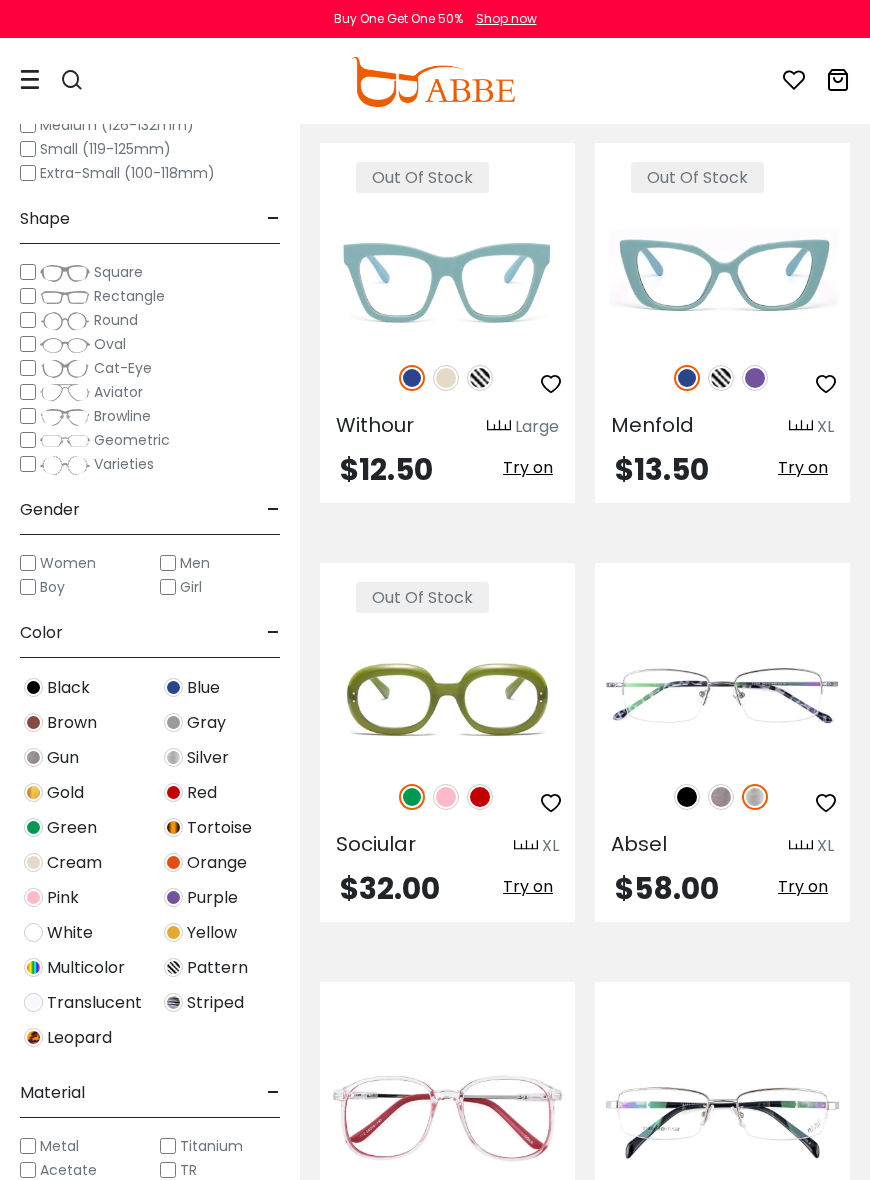 click at bounding box center [755, 378] 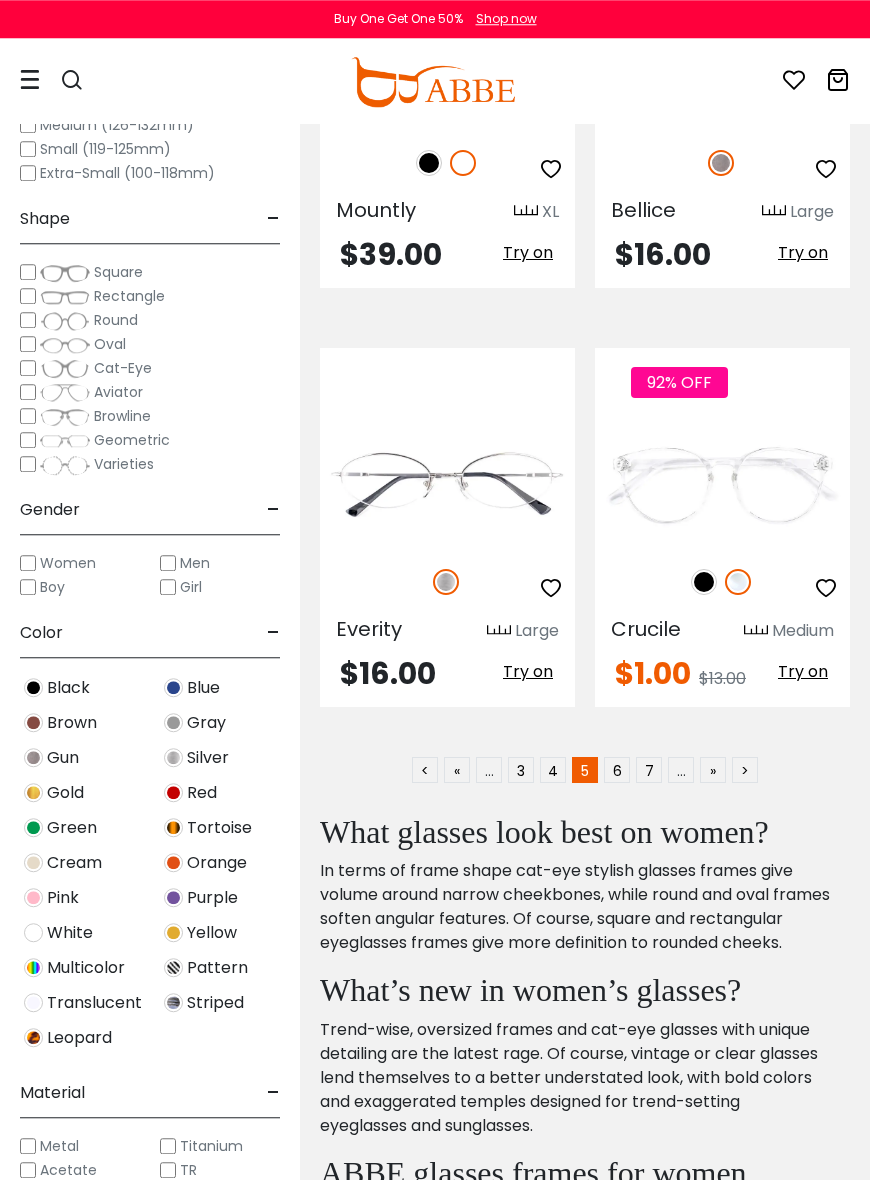 scroll, scrollTop: 12141, scrollLeft: 0, axis: vertical 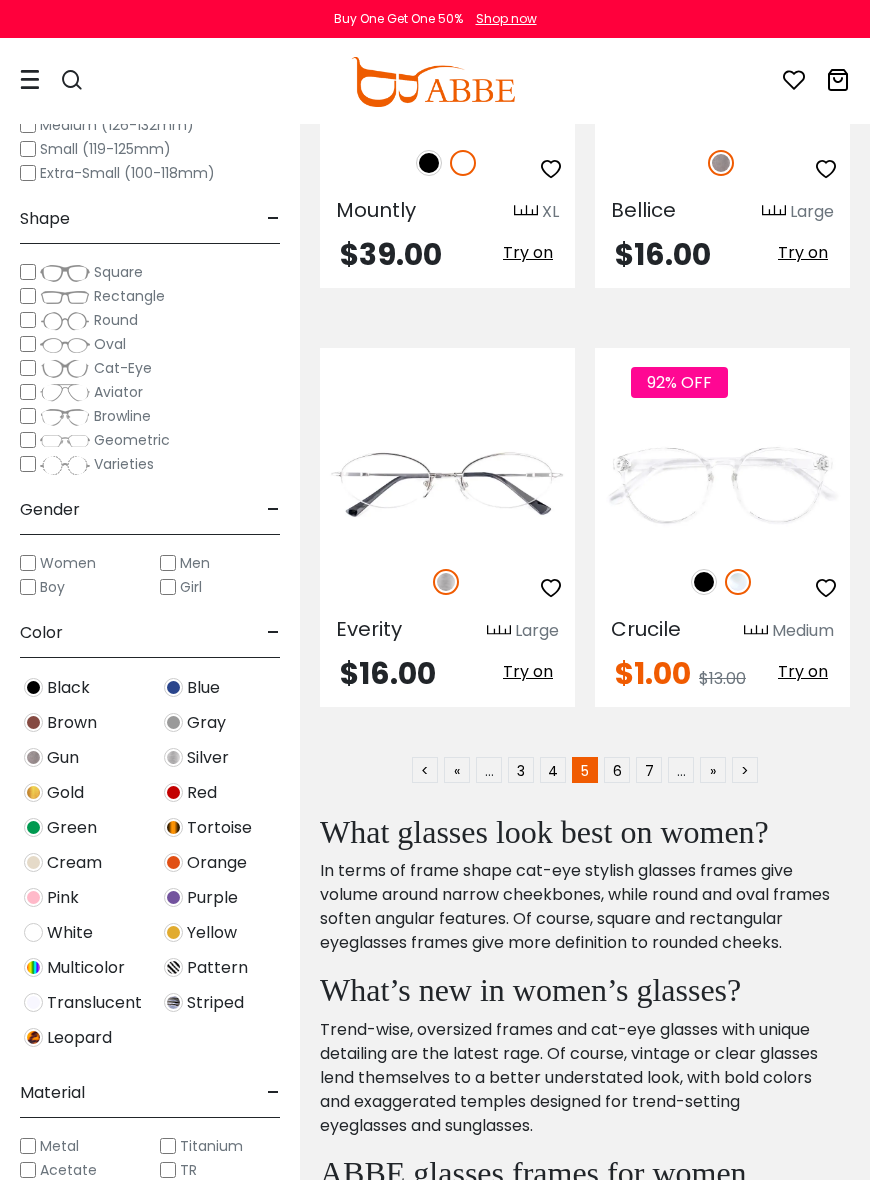 click on "6" at bounding box center (617, 770) 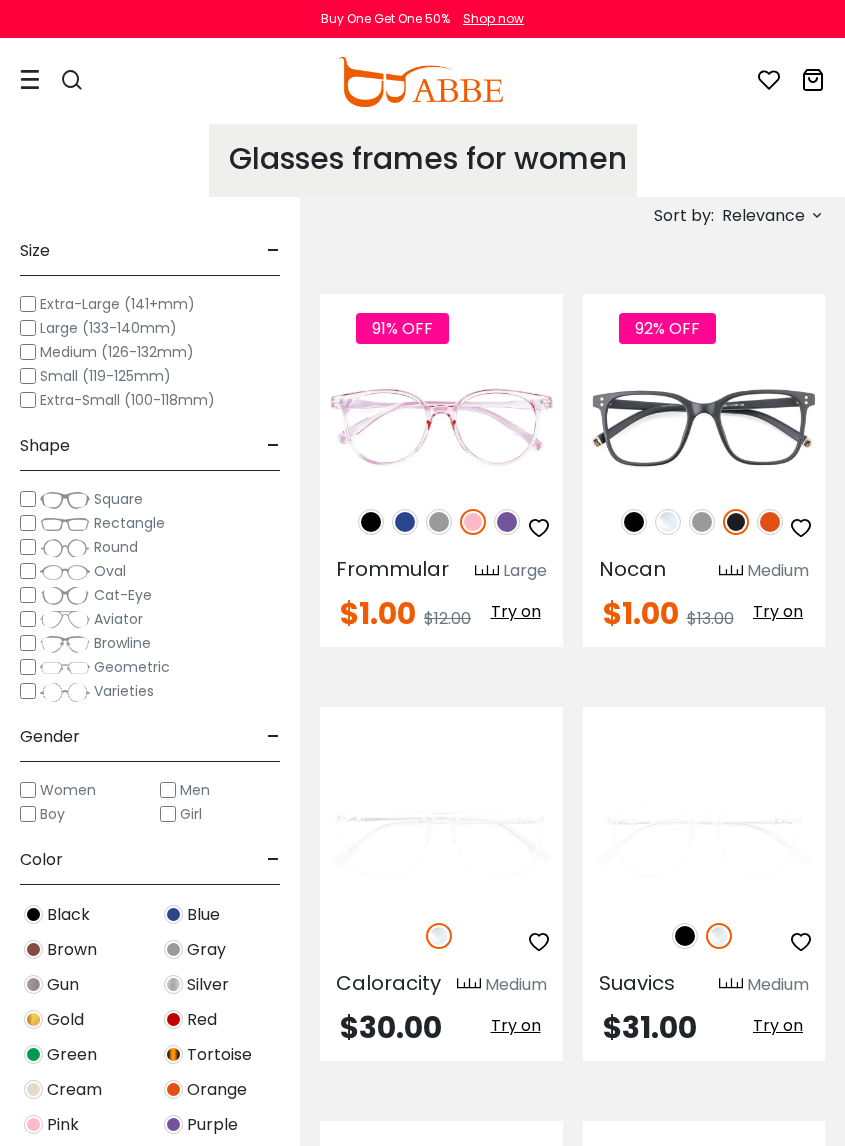 scroll, scrollTop: 0, scrollLeft: 0, axis: both 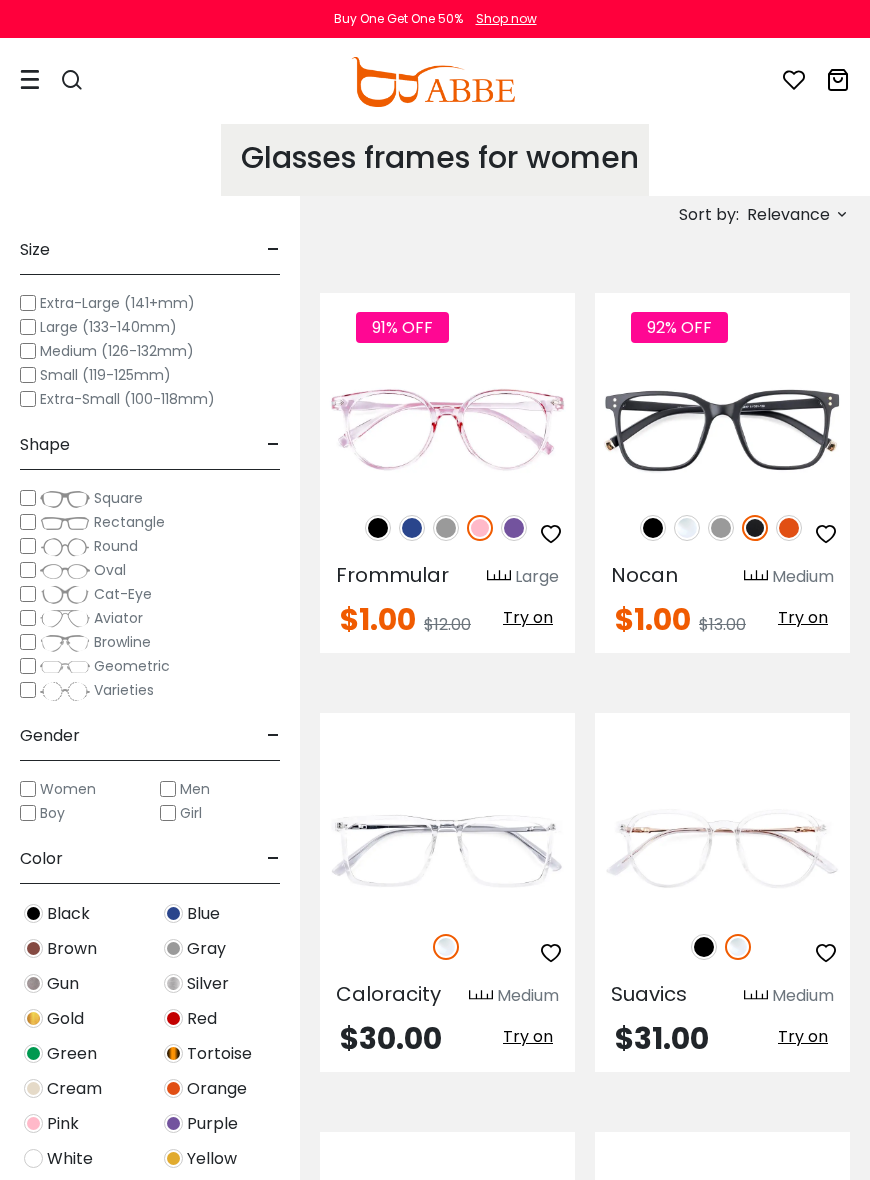 click at bounding box center (789, 528) 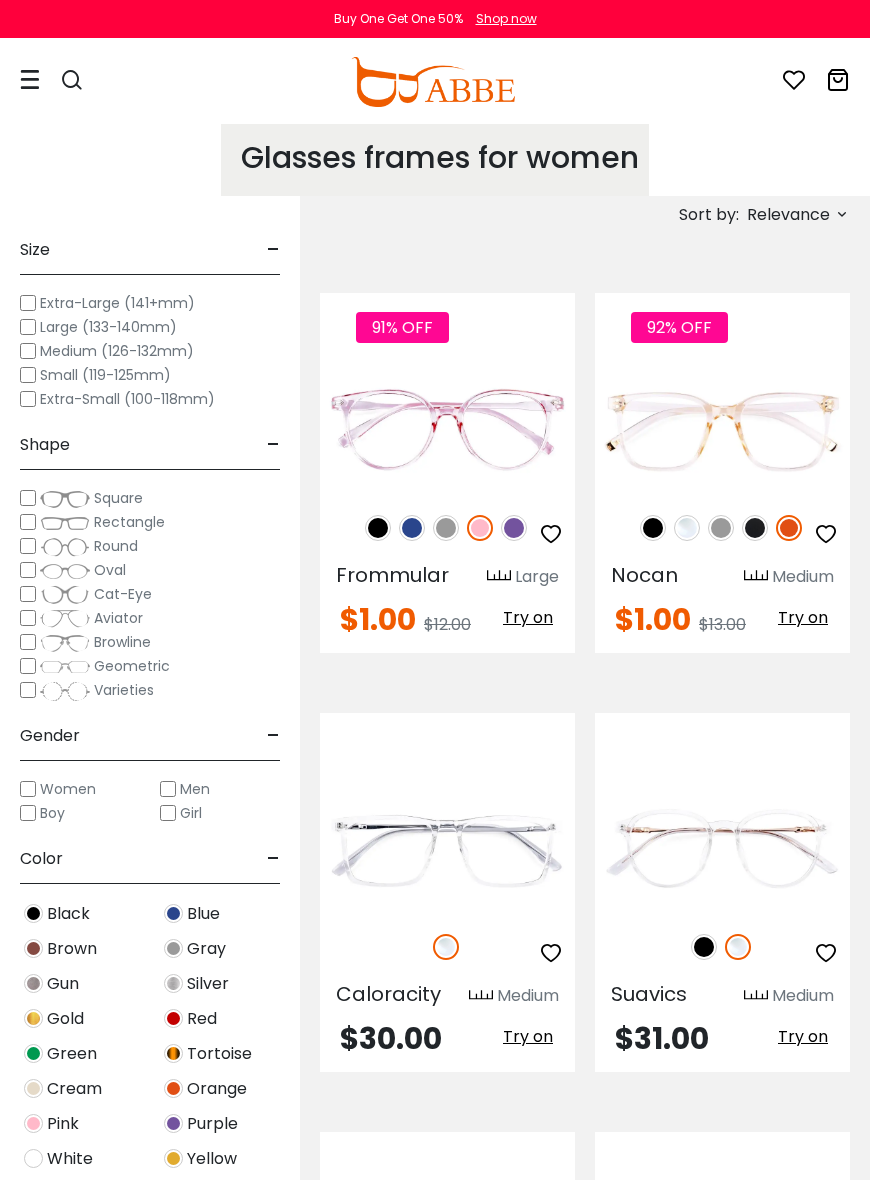 click at bounding box center [0, 0] 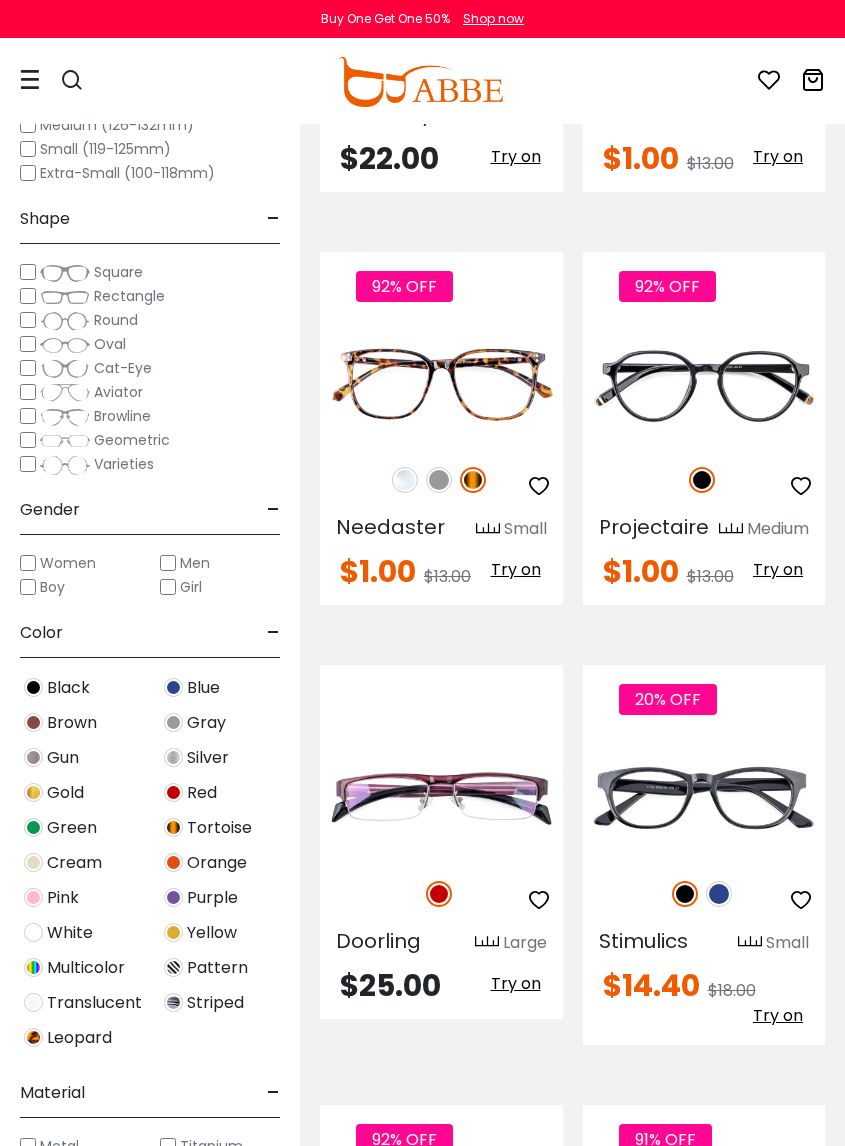 scroll, scrollTop: 8340, scrollLeft: 0, axis: vertical 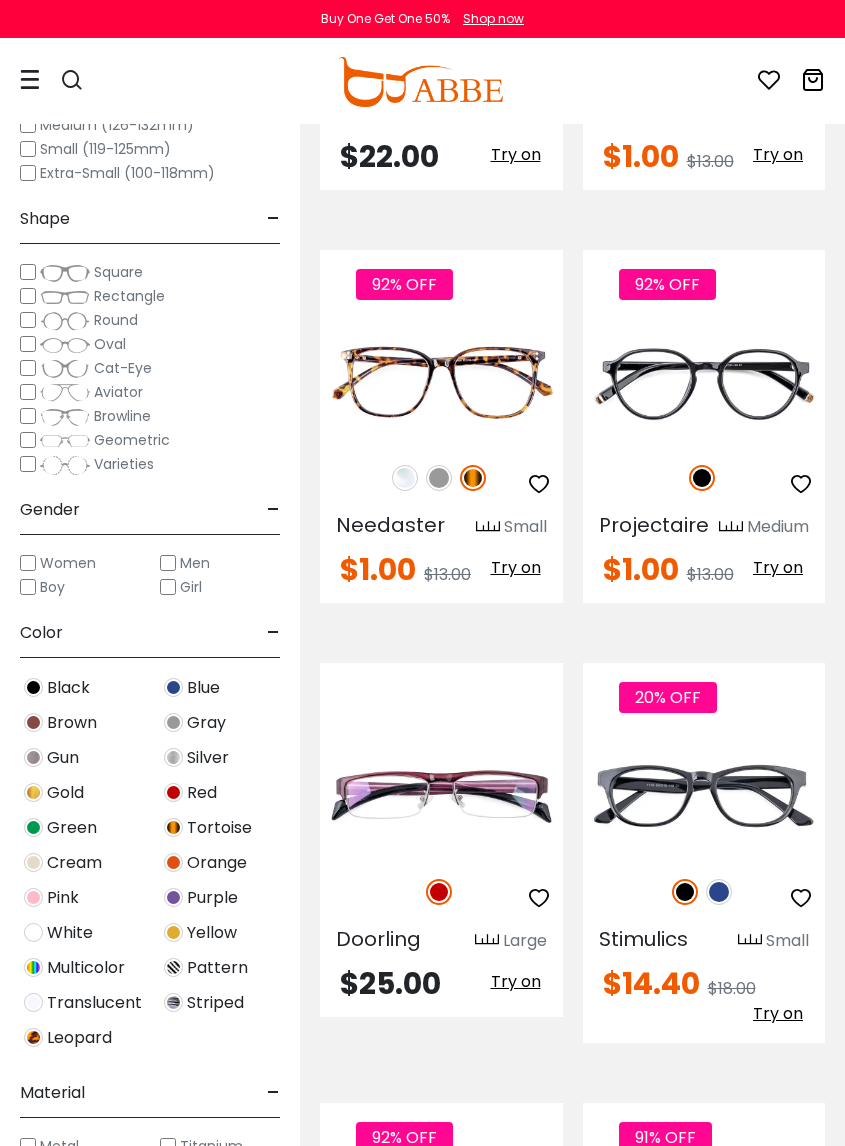 click at bounding box center (405, 478) 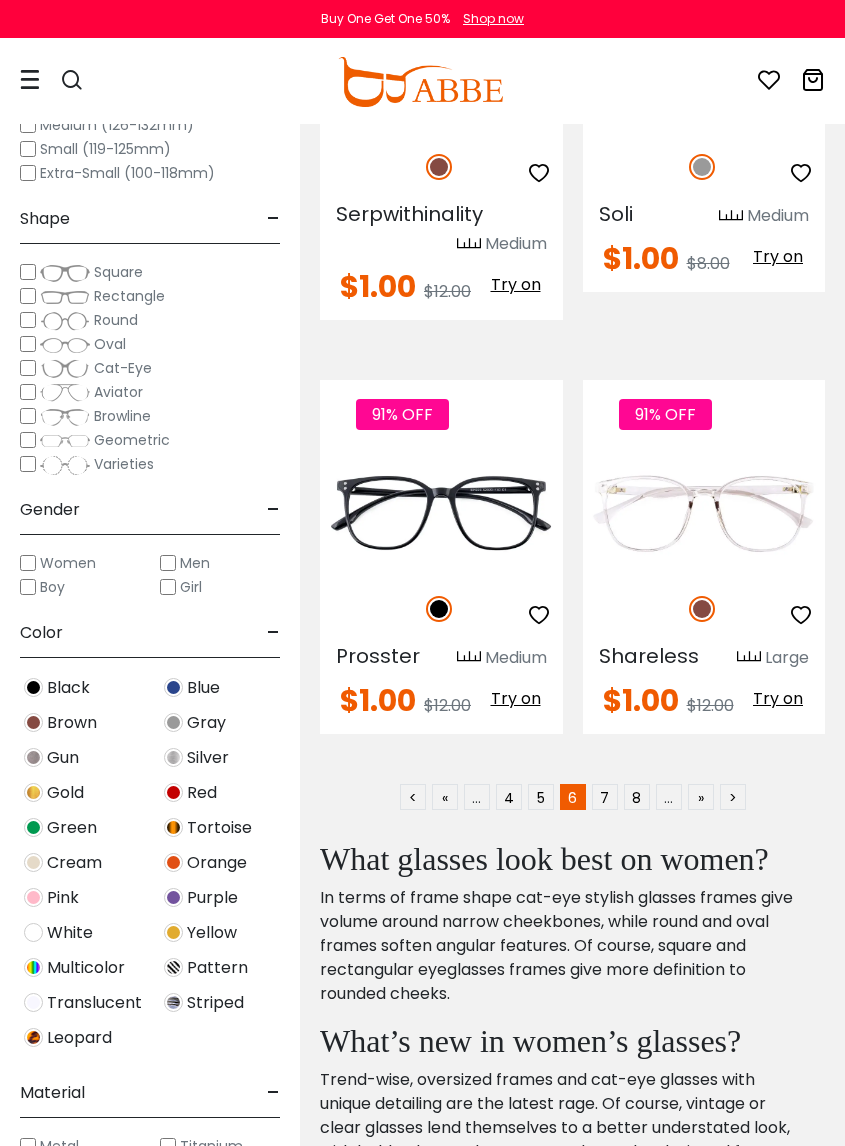 scroll, scrollTop: 12039, scrollLeft: 0, axis: vertical 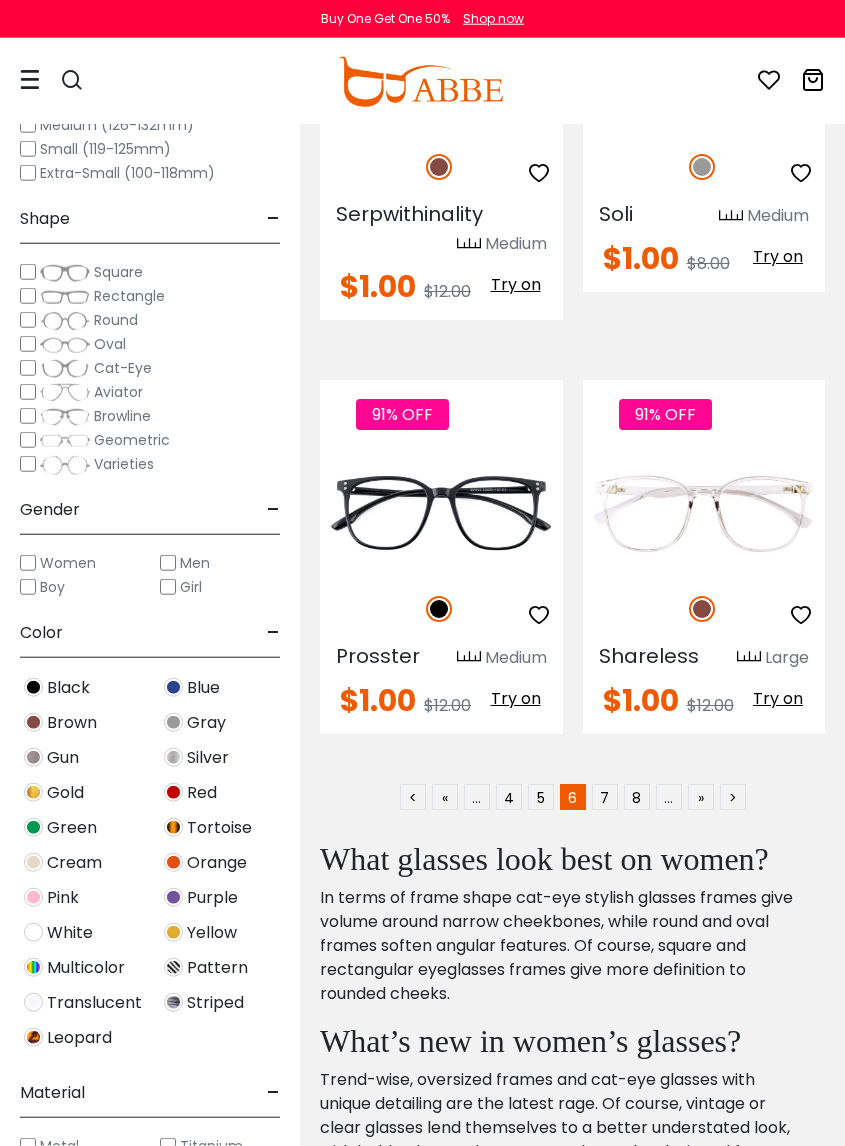 click on "7" at bounding box center [605, 797] 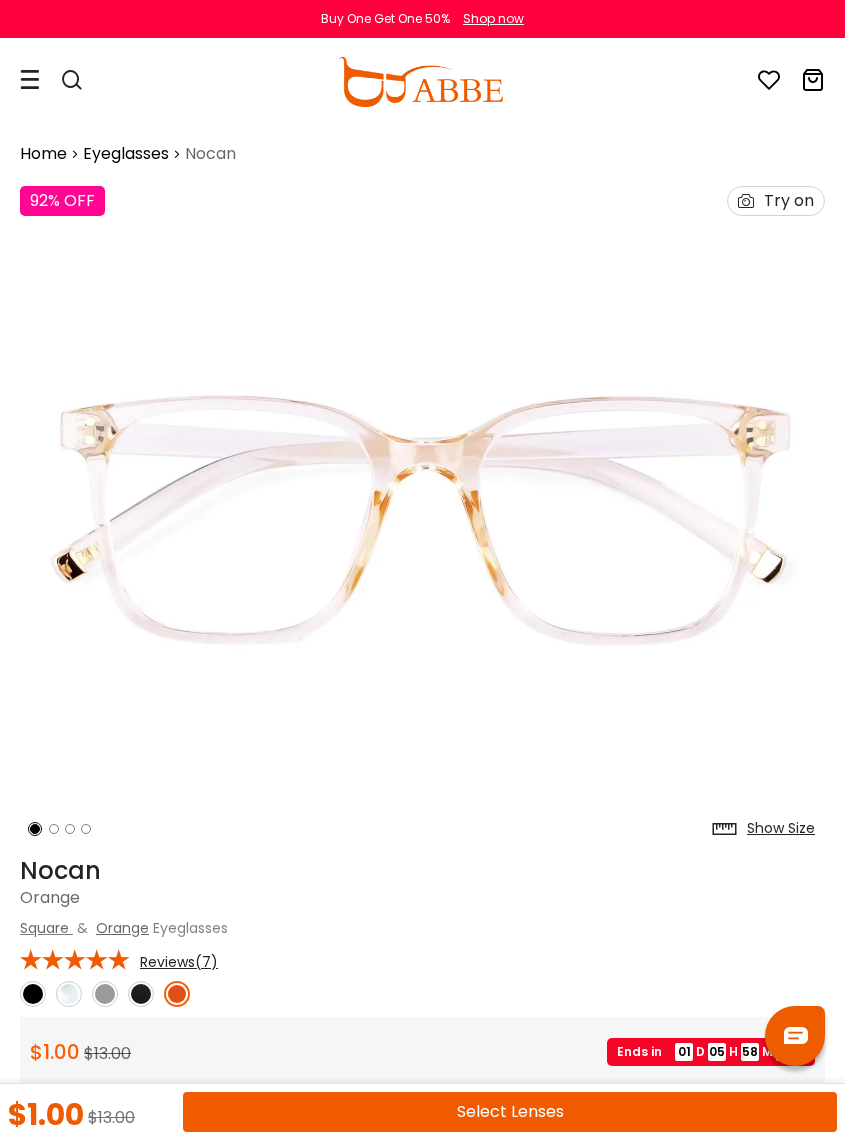 scroll, scrollTop: 0, scrollLeft: 0, axis: both 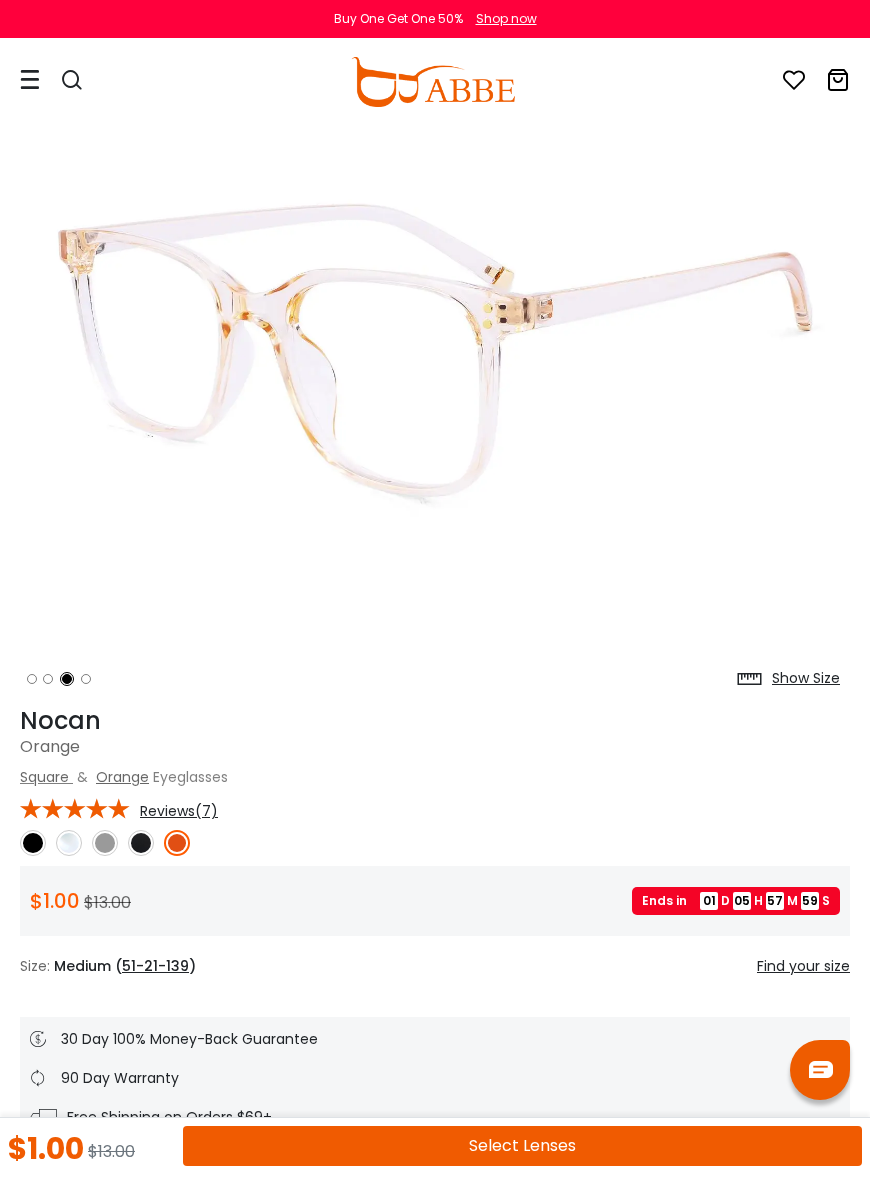 click on "Eyeglasses
Thanks for your subscription
Please use coupon code " NEWCOMER " to get high-quality frames for only $1 on your first order. We have a wide range of over 60 frames in stock to choose from.
Copy this coupon code by click the button below, or you can get this coupon code by checking your email laterly.
Copy
Buy One Get One 50%
Shop now
0" at bounding box center (435, 3055) 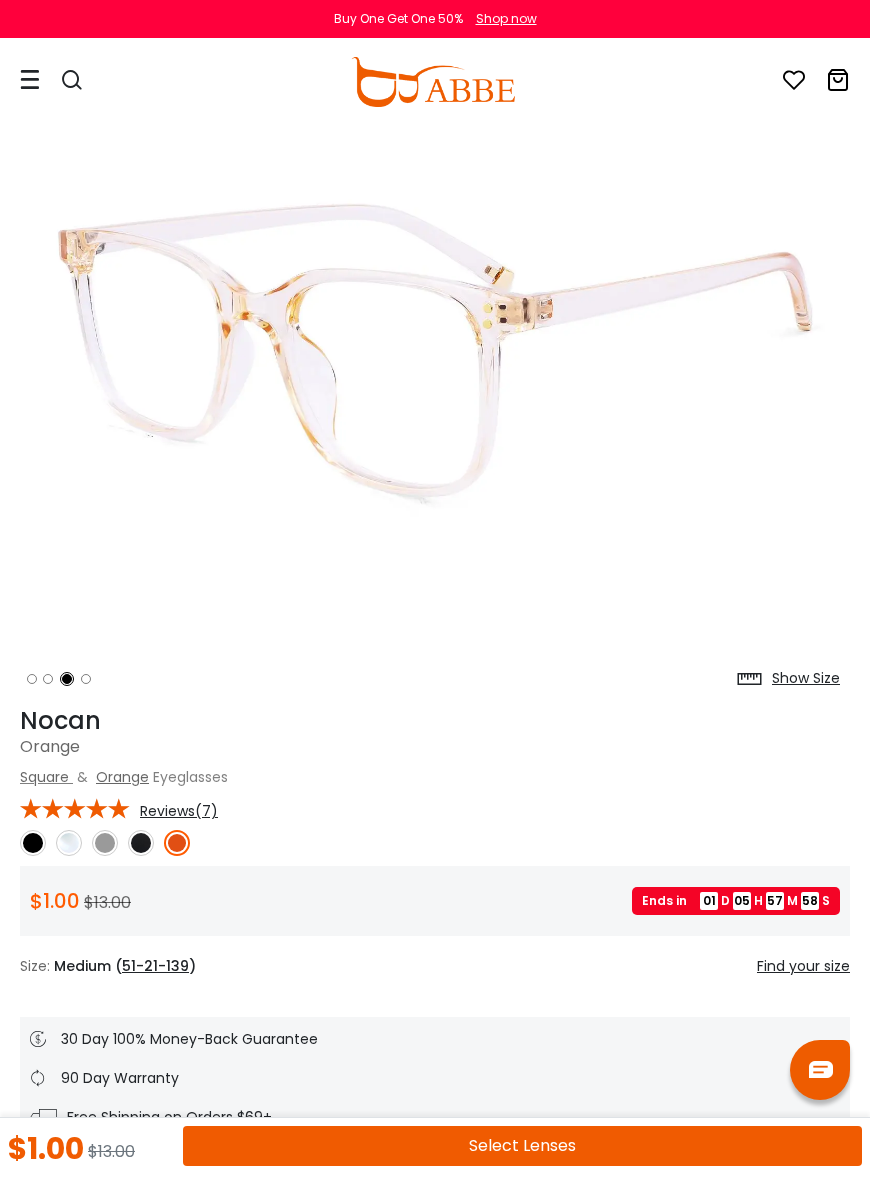 click at bounding box center (177, 843) 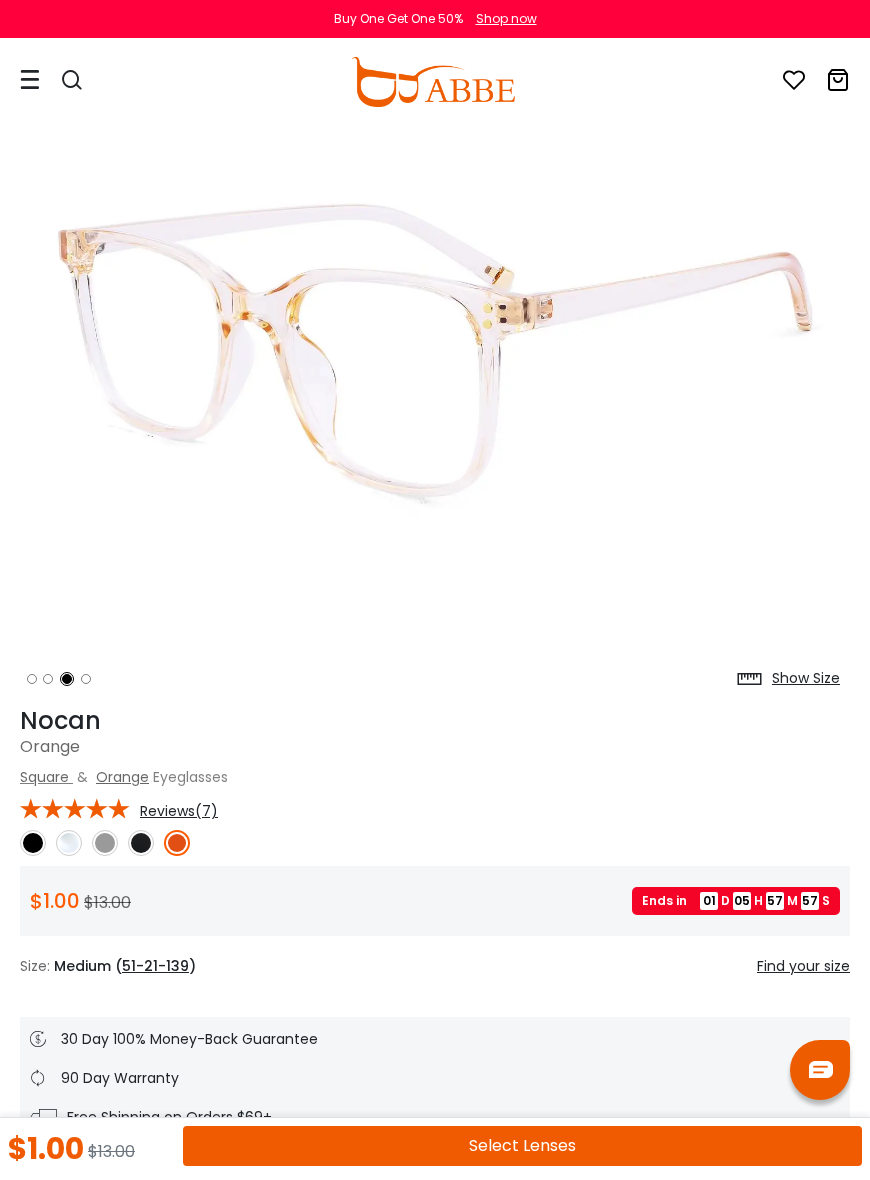 click at bounding box center [177, 843] 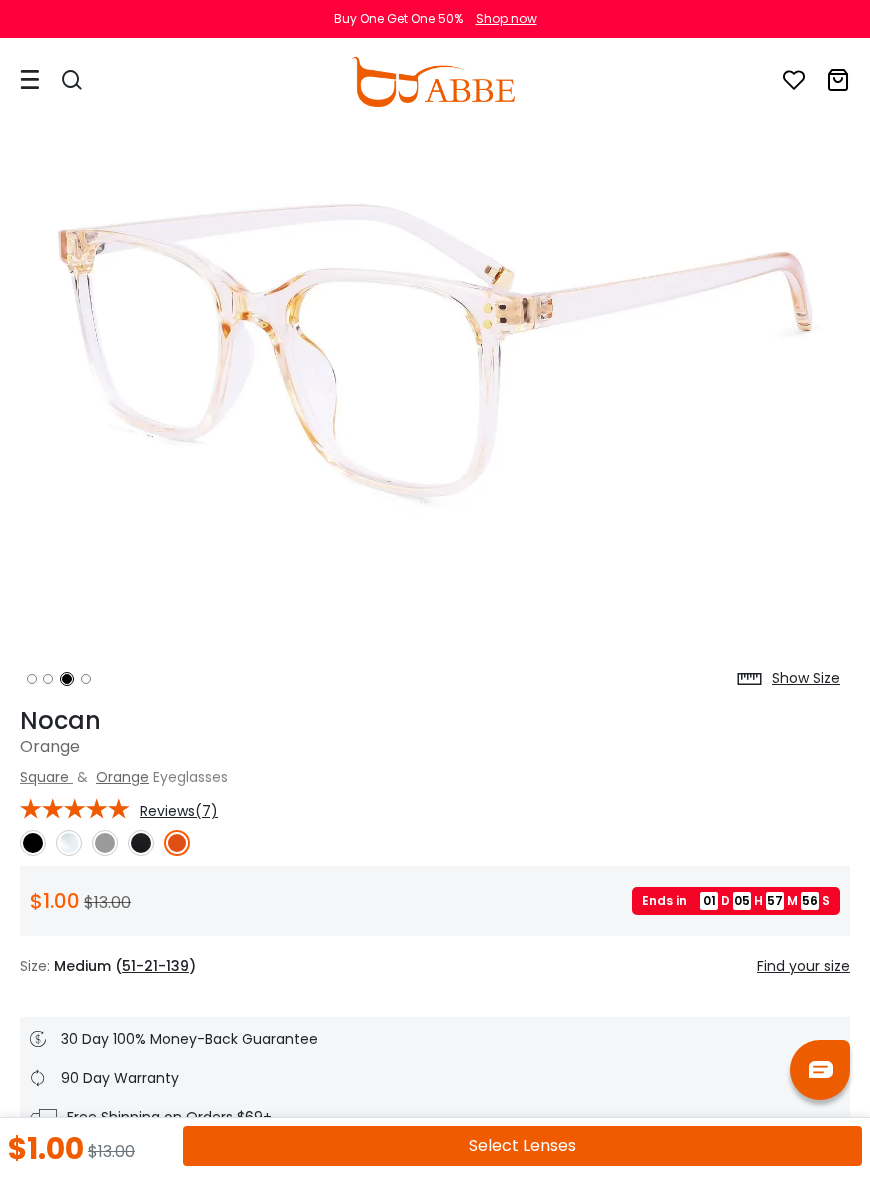 click at bounding box center [141, 843] 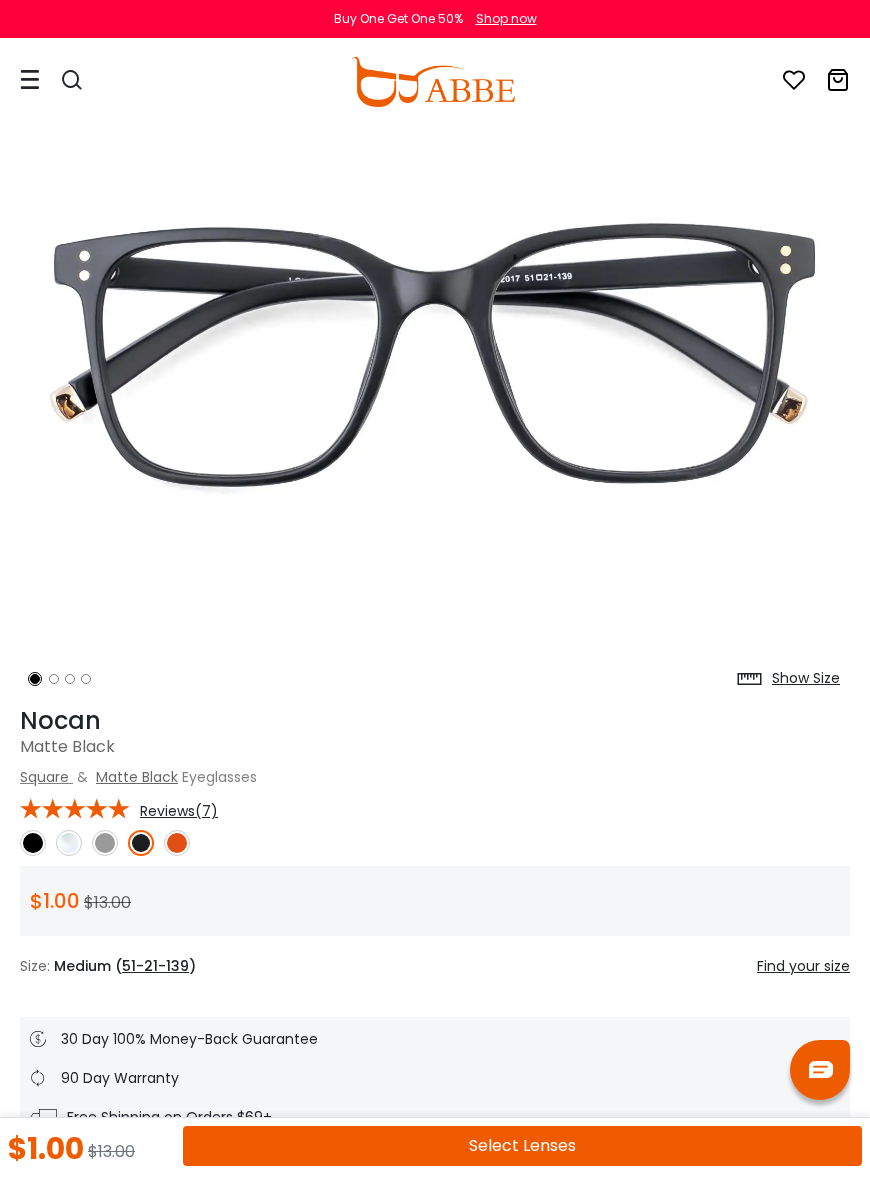 click at bounding box center [141, 843] 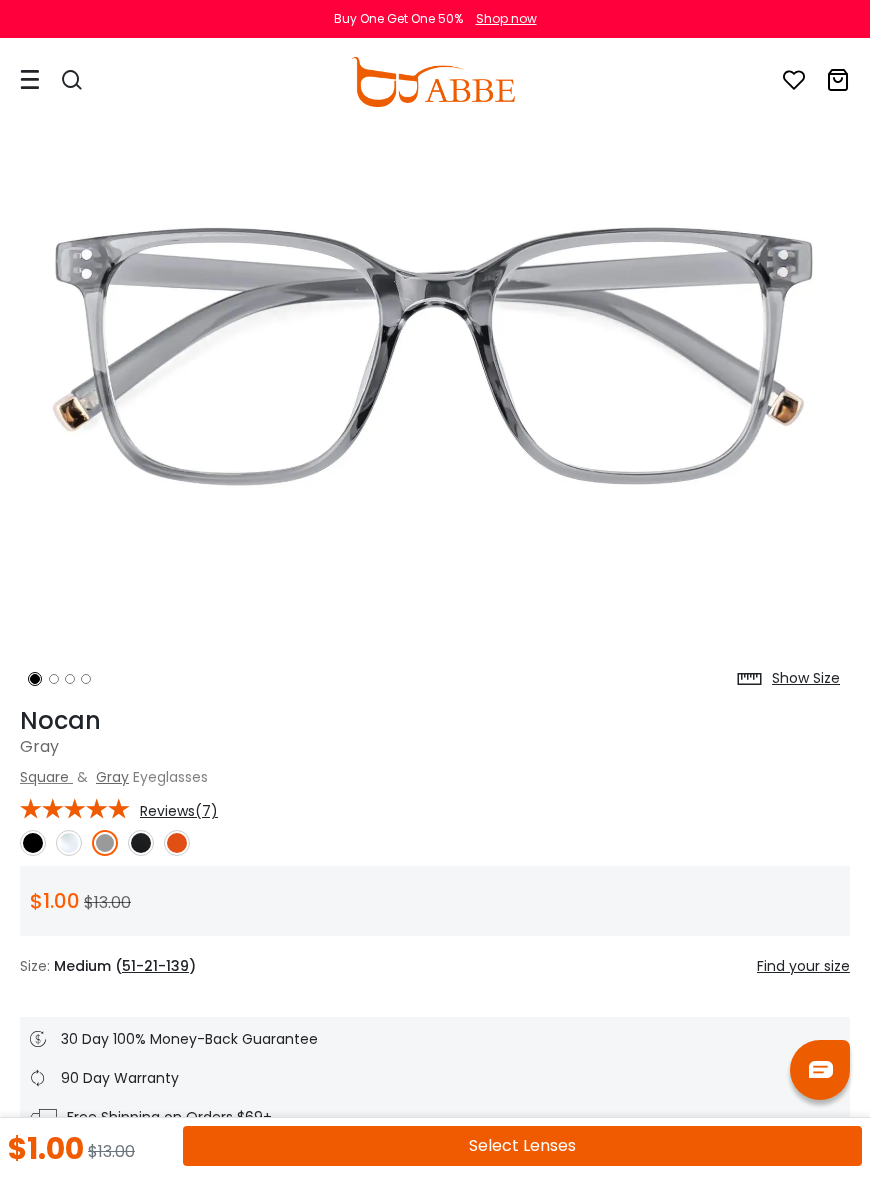 click at bounding box center (69, 843) 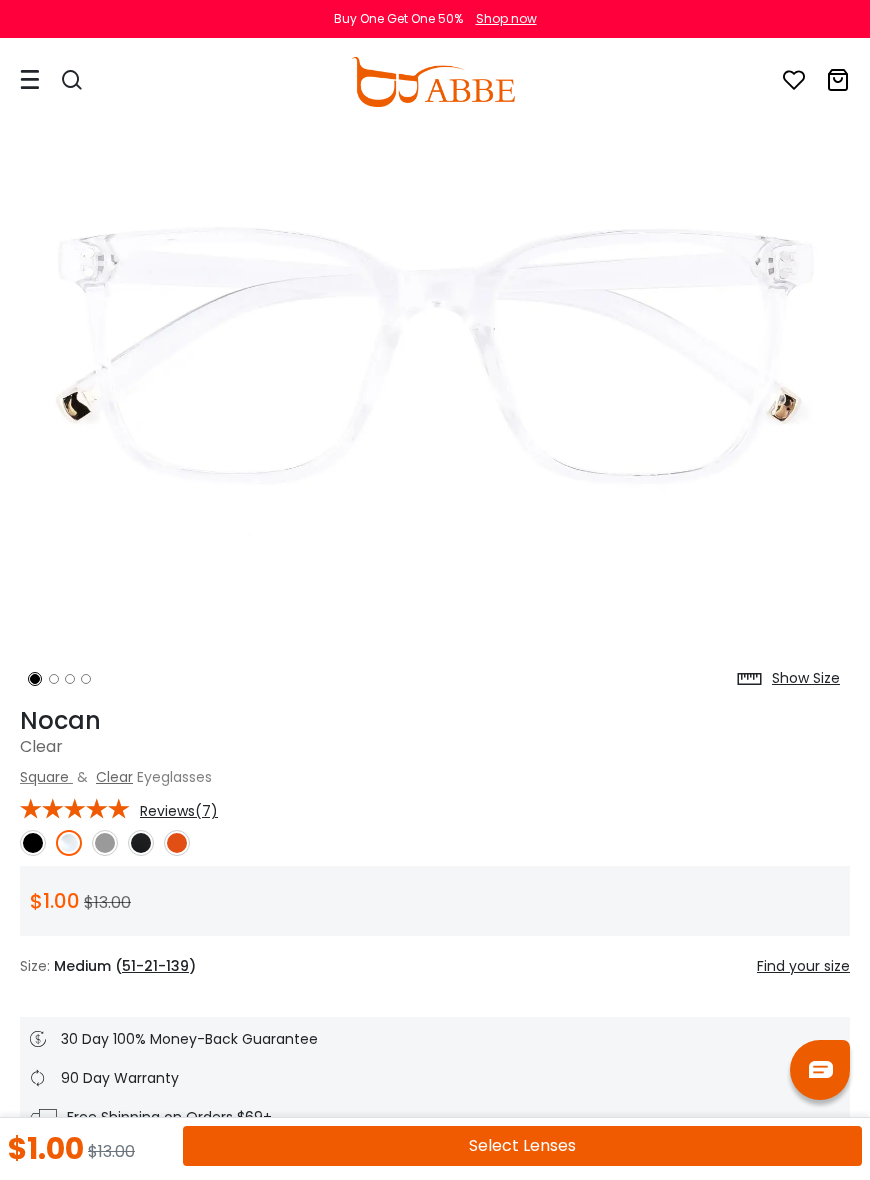 click at bounding box center [177, 843] 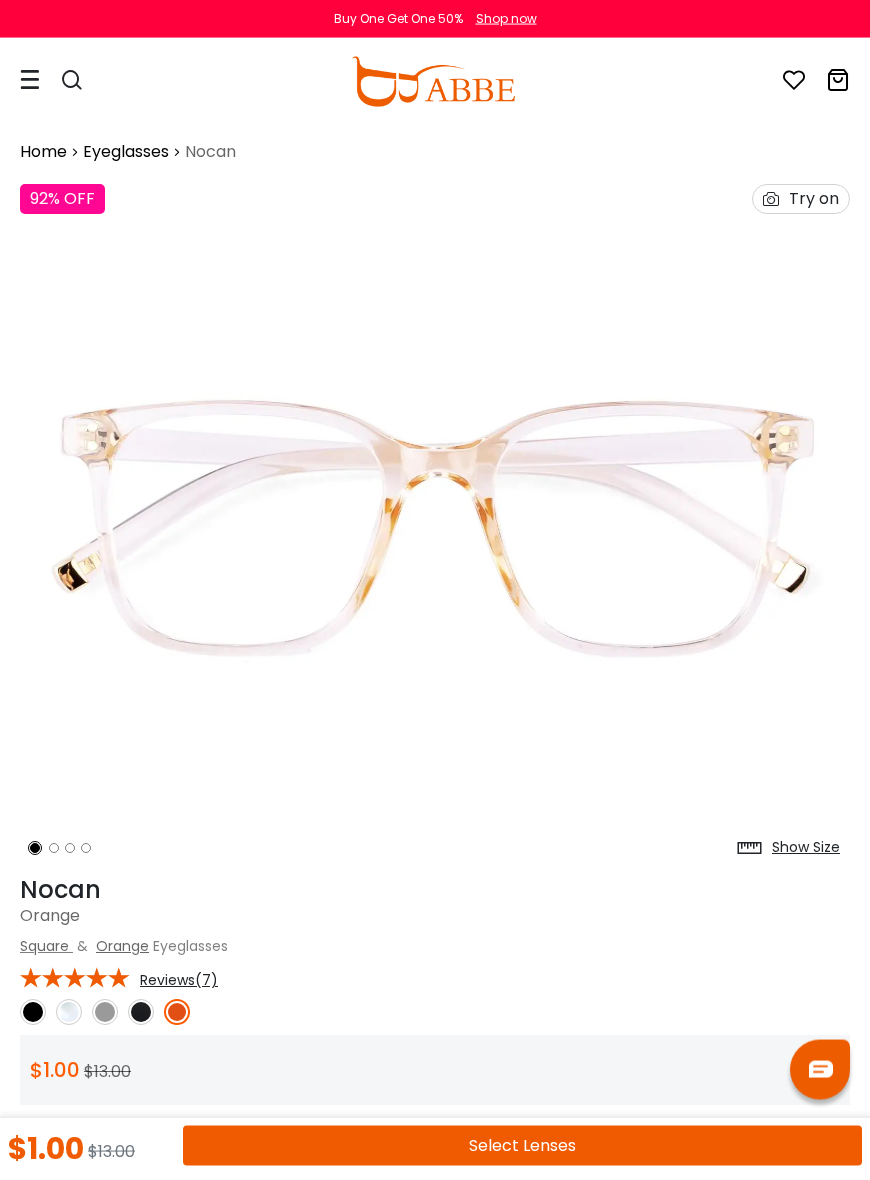 scroll, scrollTop: 5, scrollLeft: 0, axis: vertical 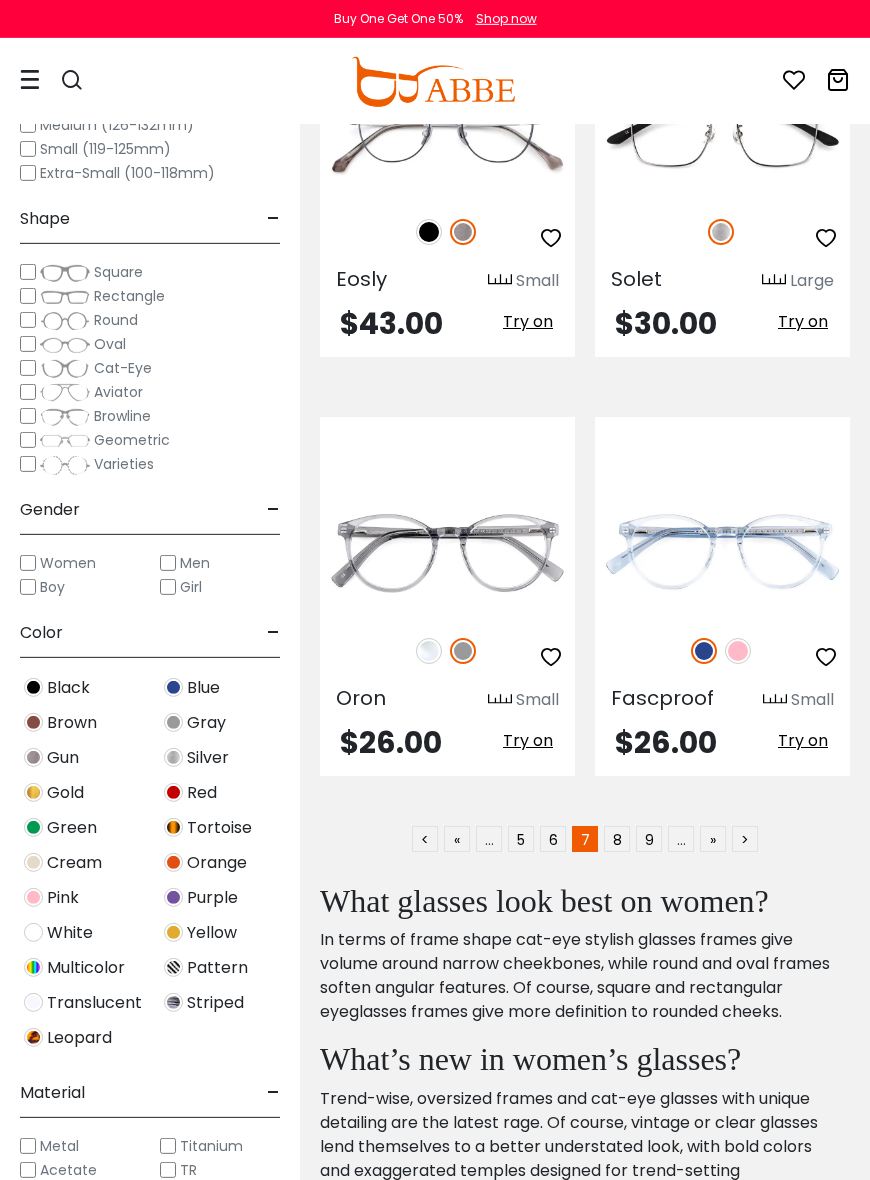 click on "8" at bounding box center (617, 839) 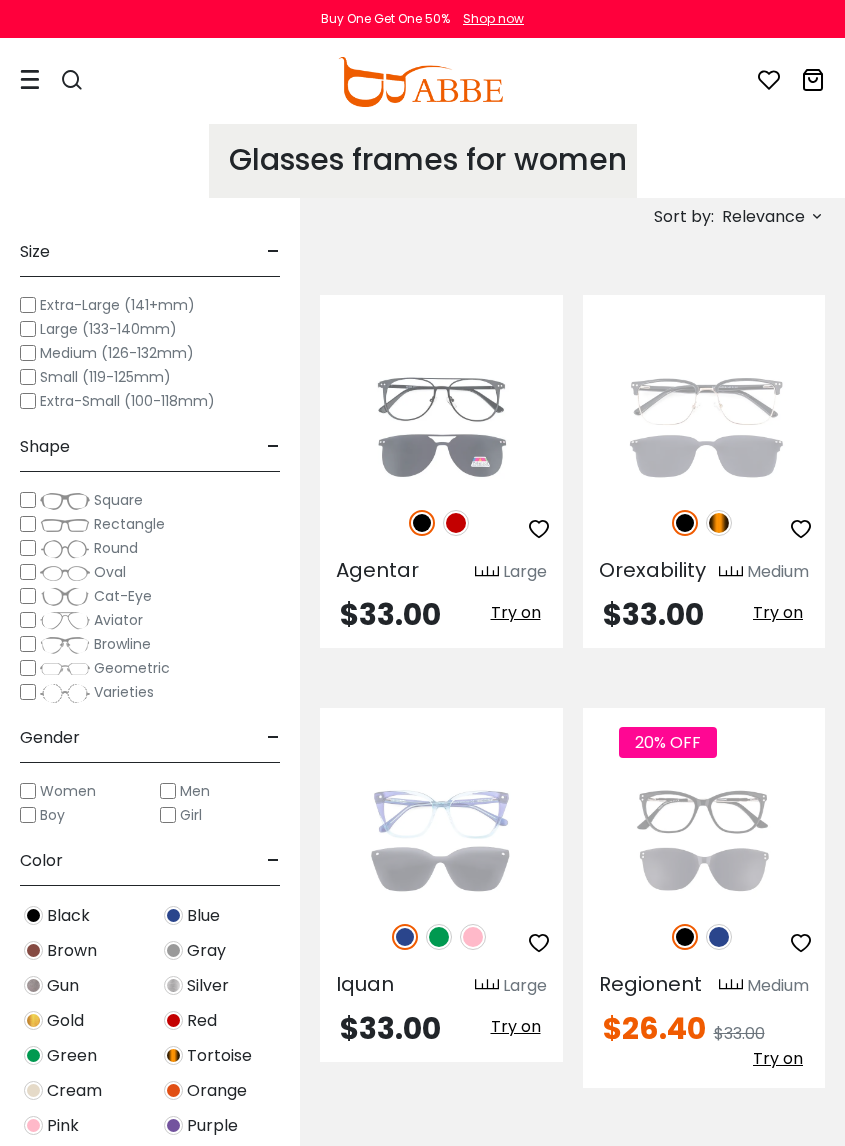 scroll, scrollTop: 0, scrollLeft: 0, axis: both 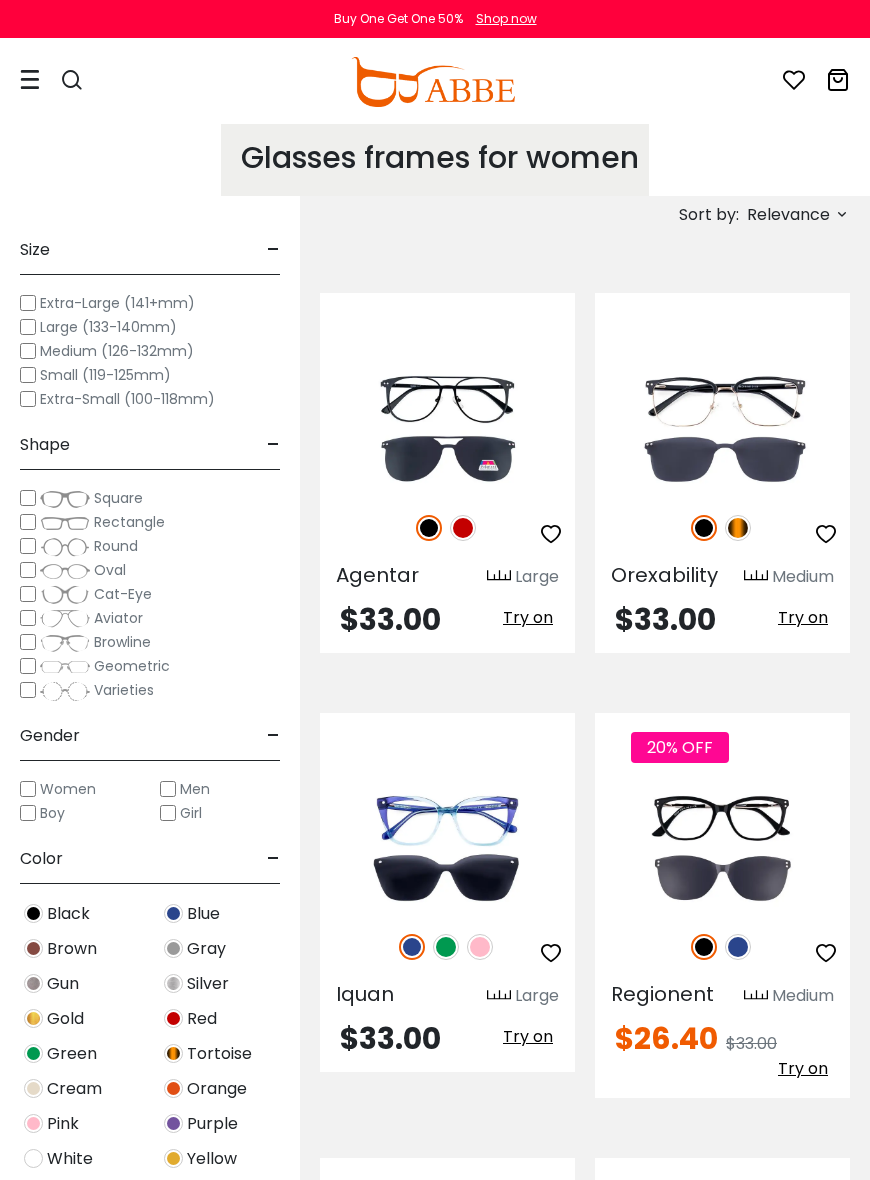 click on "20% OFF
[PRICE]
Try on" at bounding box center (722, 906) 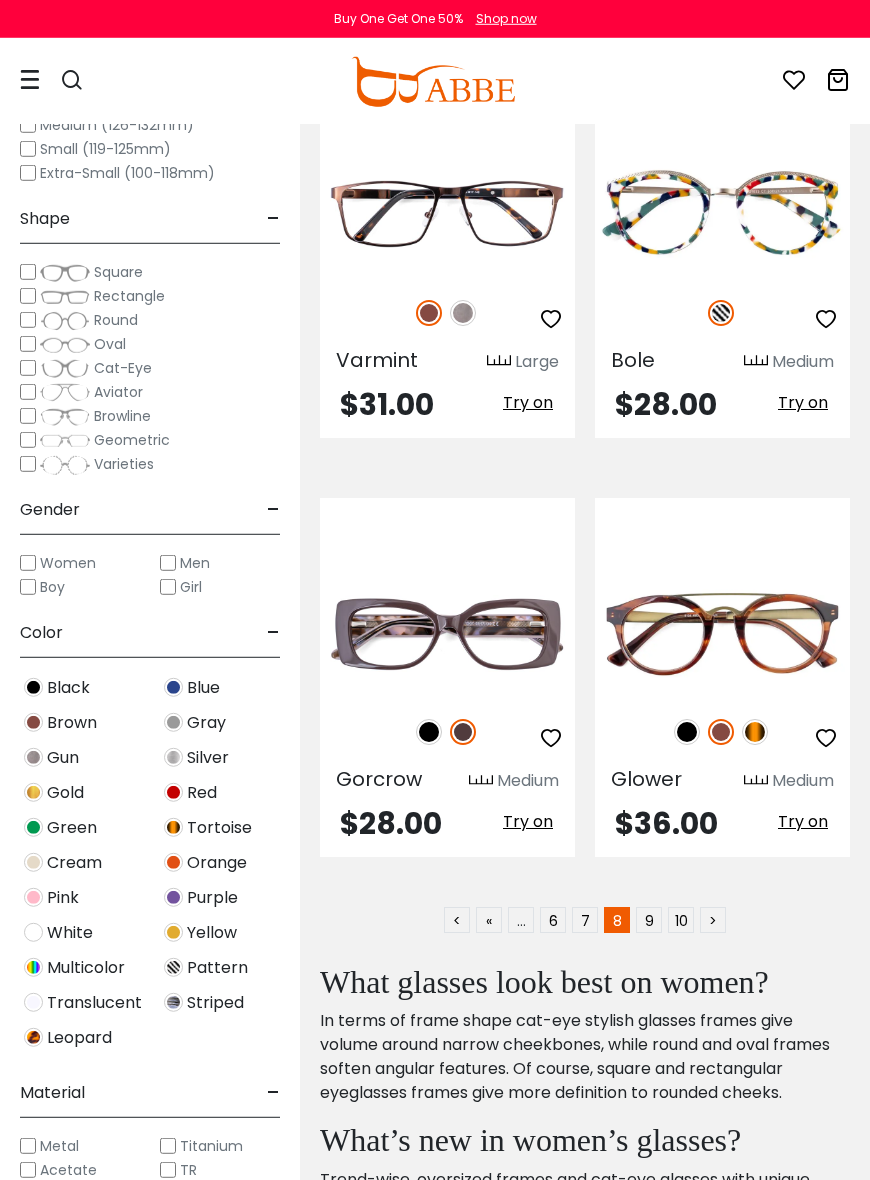 scroll, scrollTop: 12020, scrollLeft: 0, axis: vertical 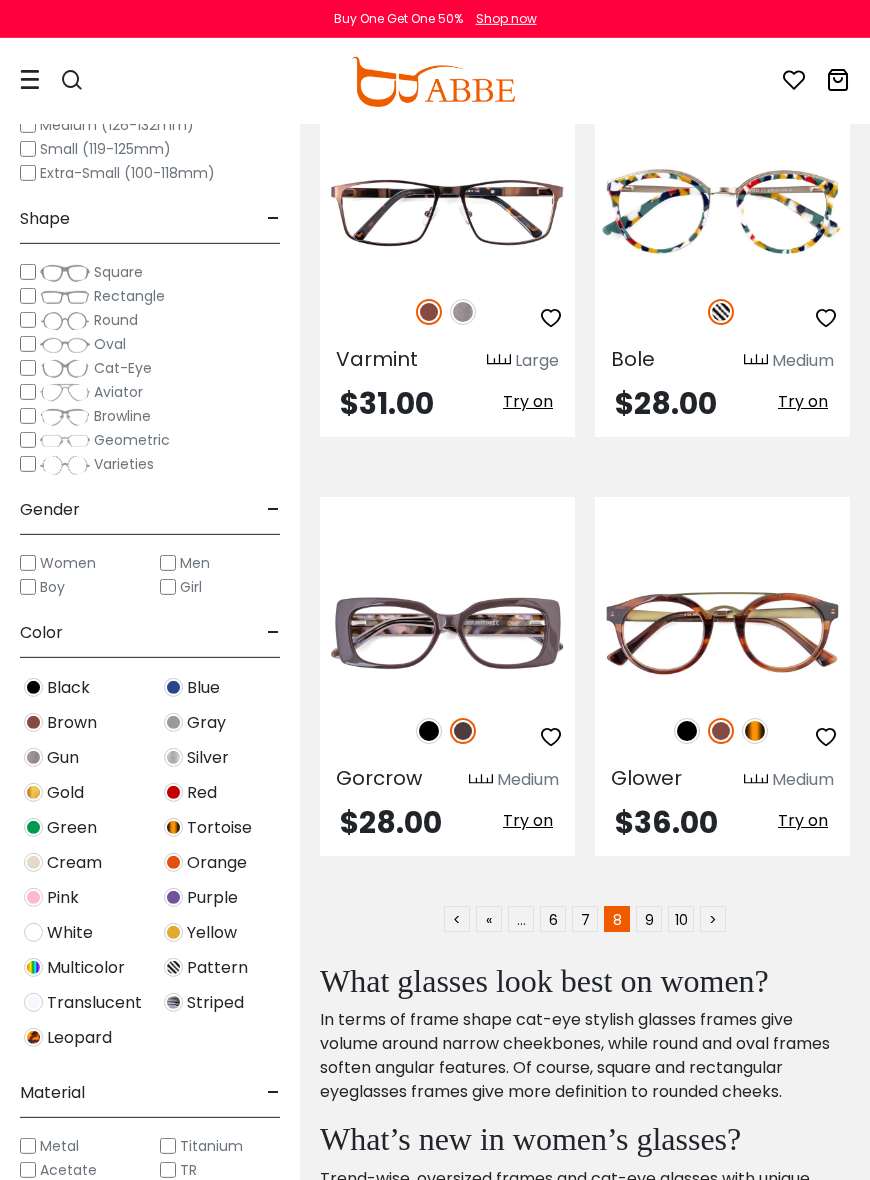 click on "9" at bounding box center (649, 919) 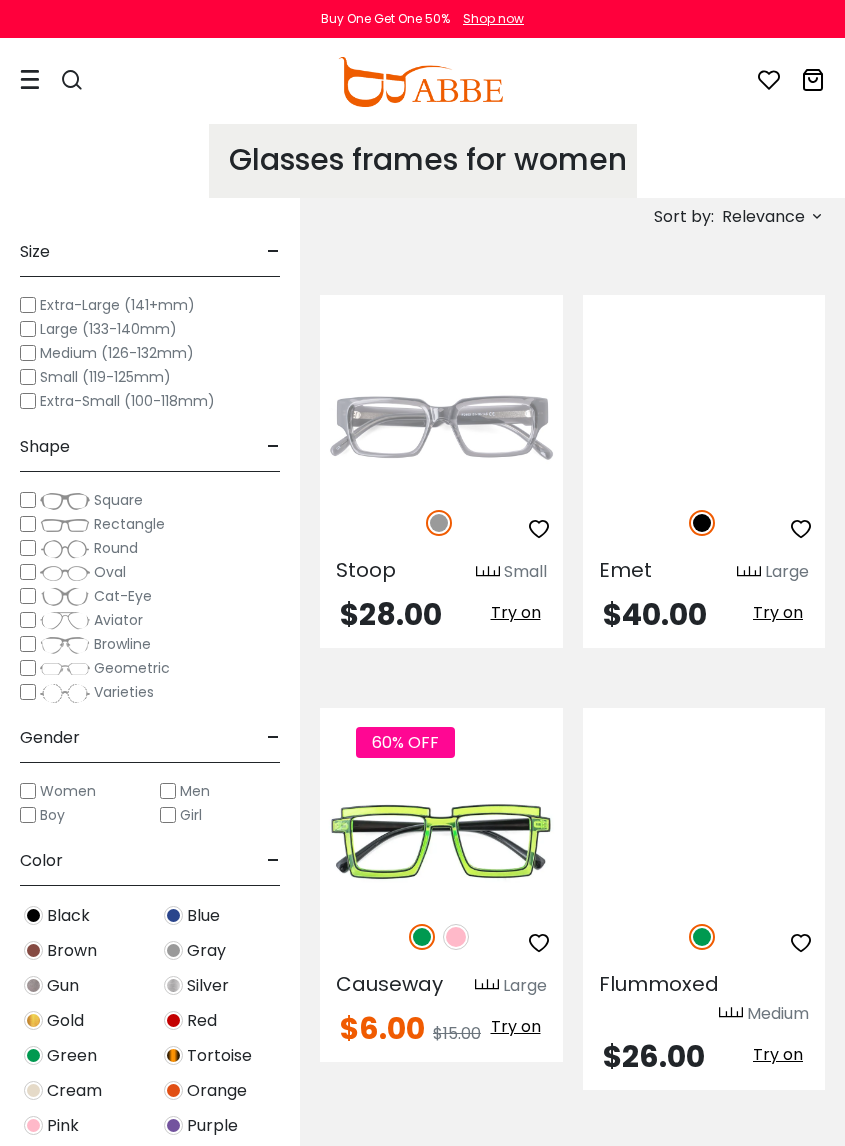 scroll, scrollTop: 0, scrollLeft: 0, axis: both 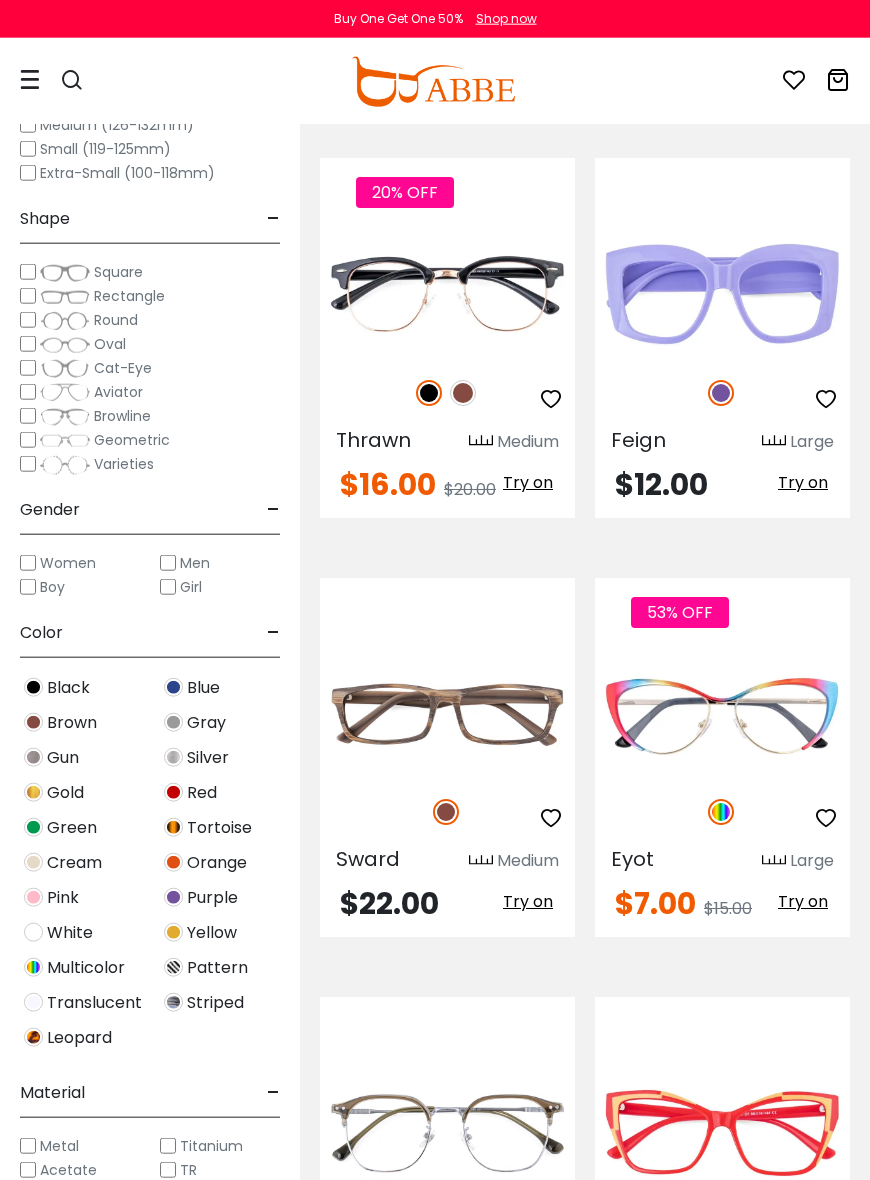 click at bounding box center (0, 0) 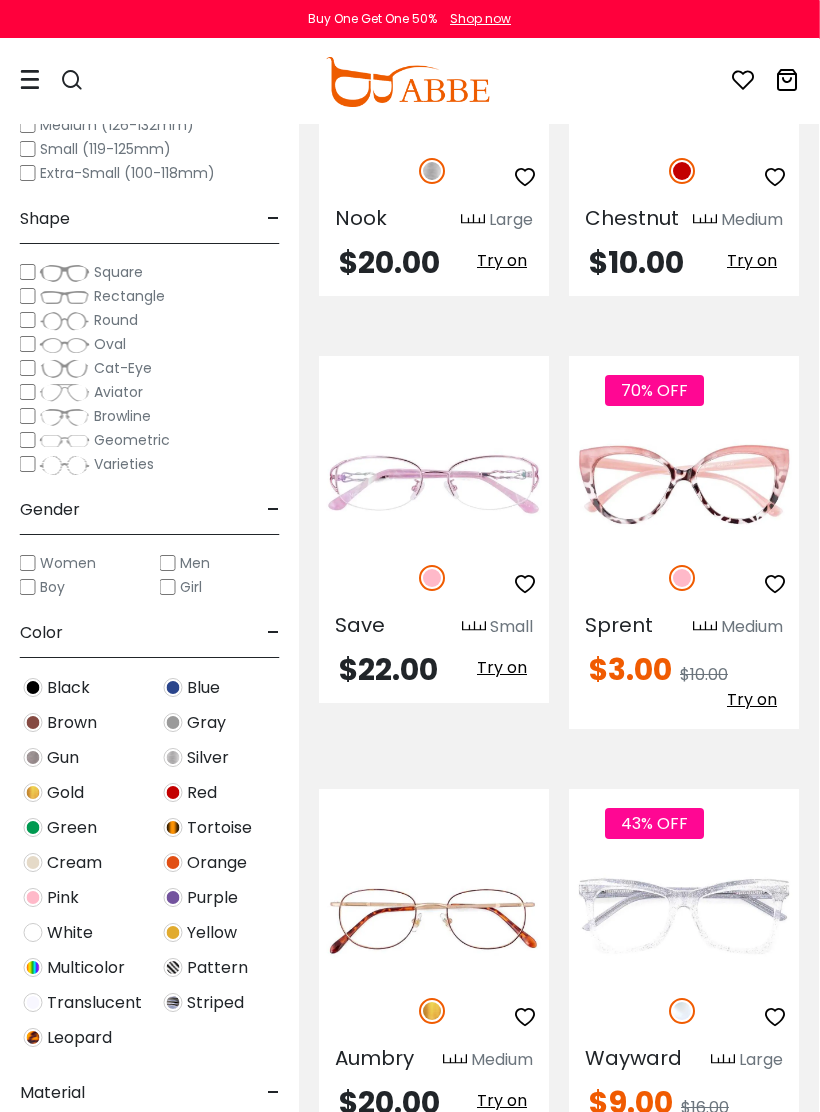 scroll, scrollTop: 5470, scrollLeft: 1, axis: both 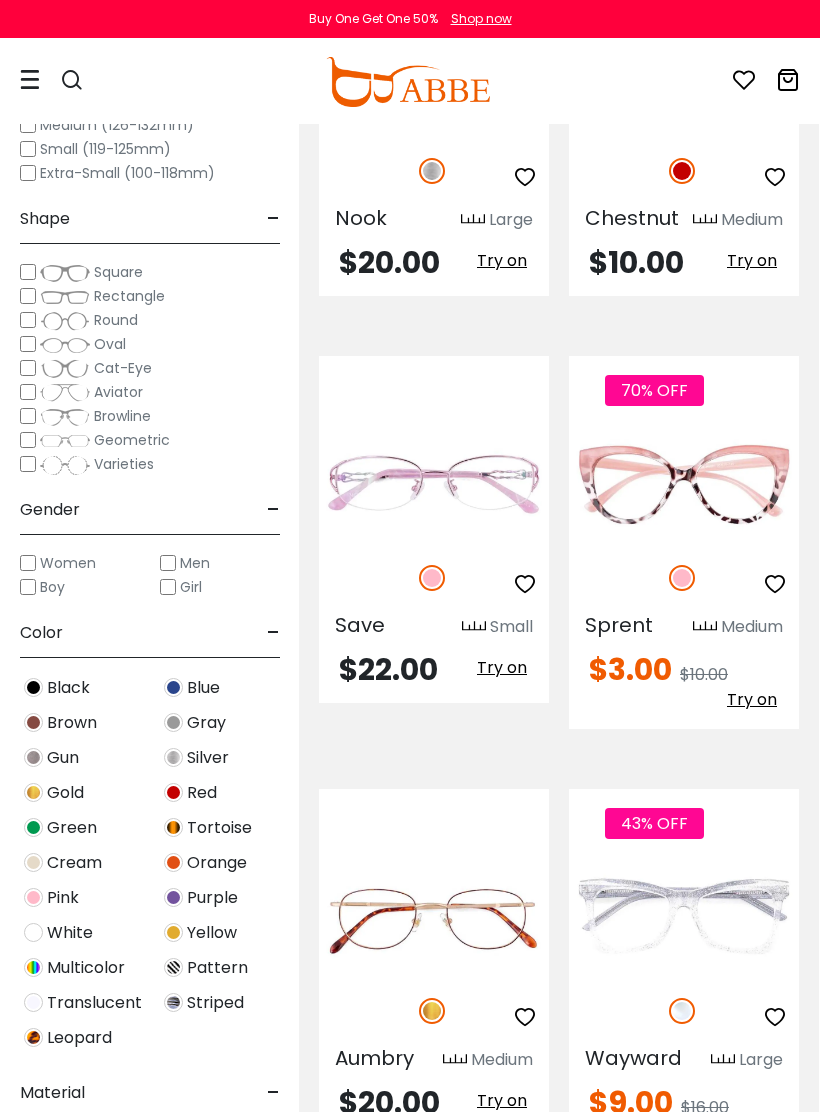 click at bounding box center [0, 0] 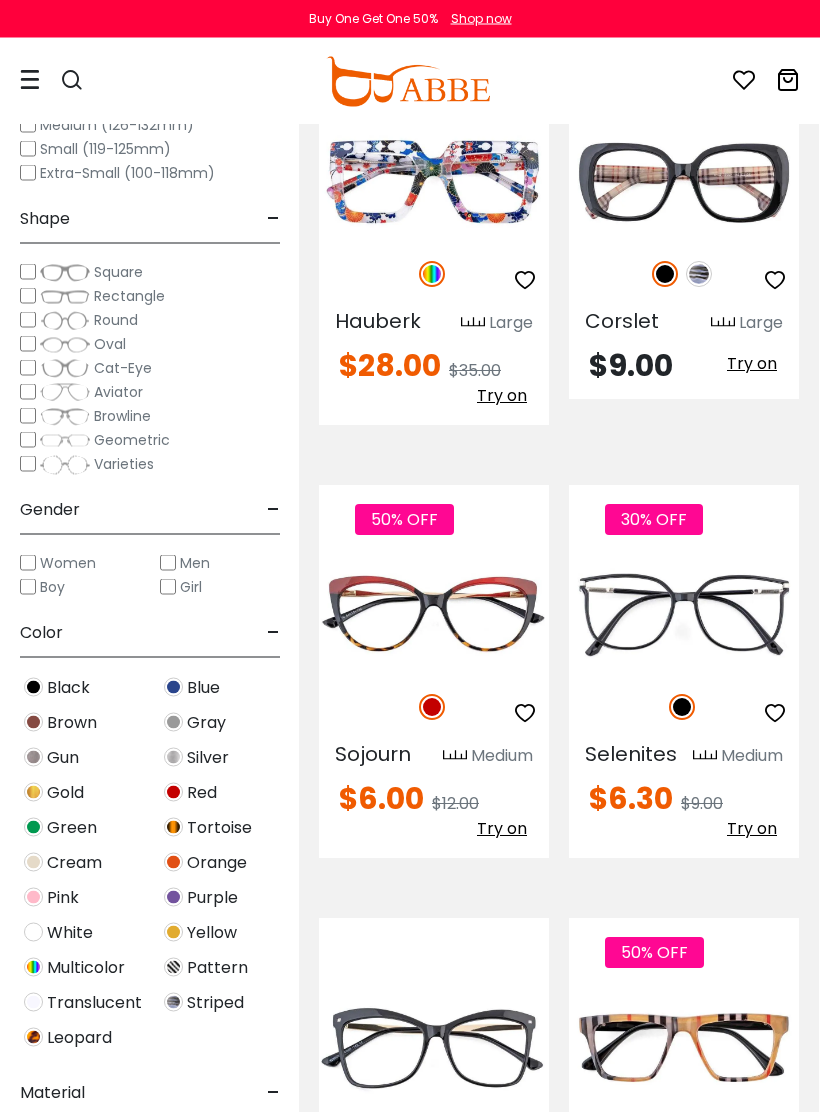 scroll, scrollTop: 11840, scrollLeft: 1, axis: both 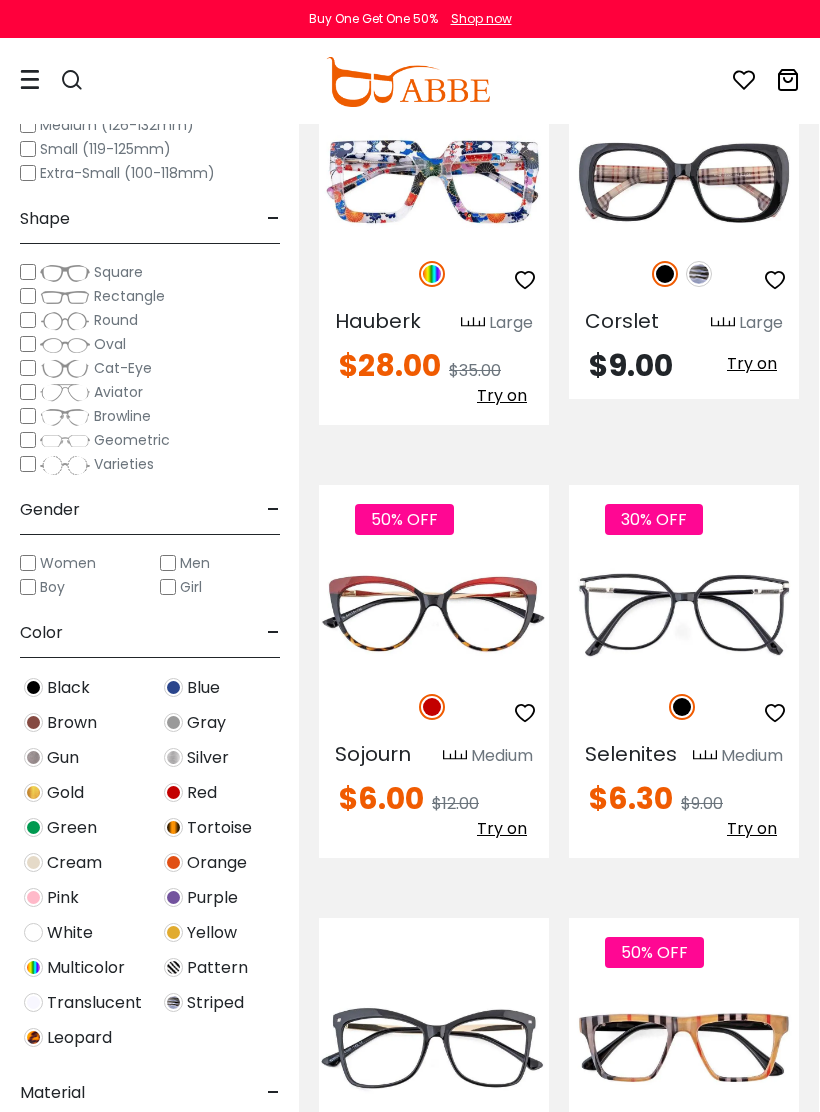 click at bounding box center [0, 0] 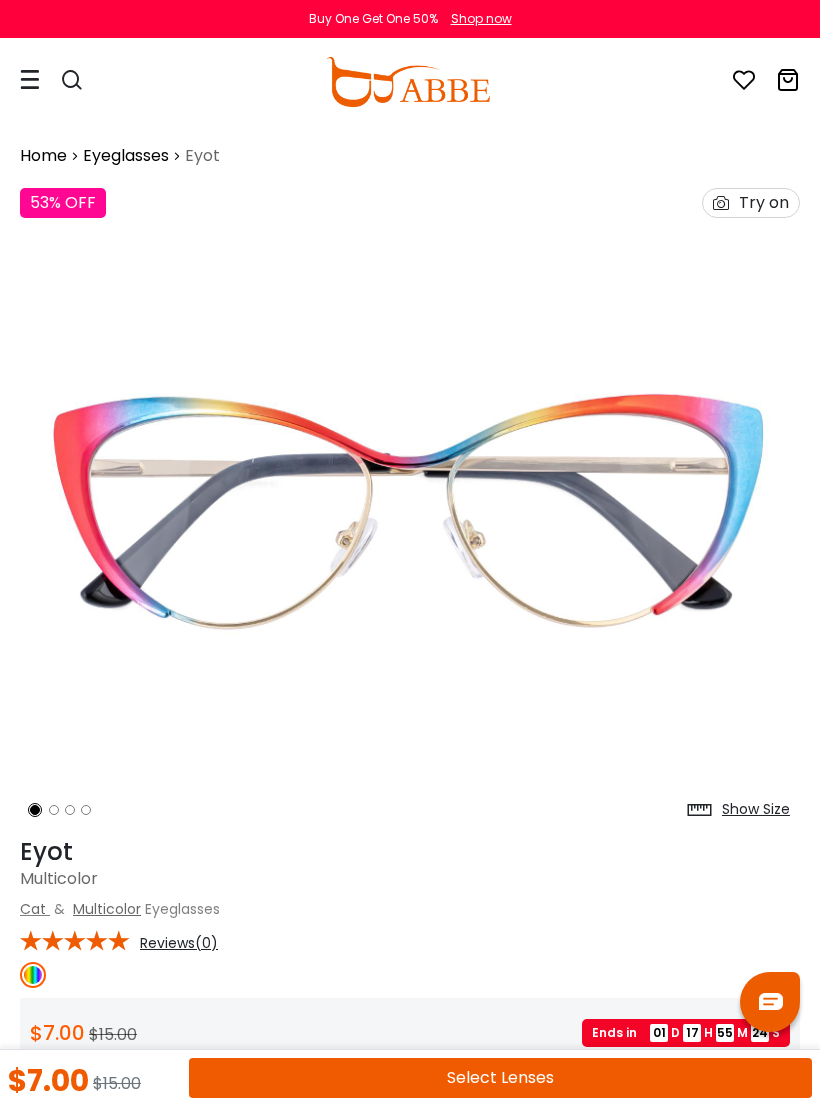 scroll, scrollTop: 0, scrollLeft: 0, axis: both 